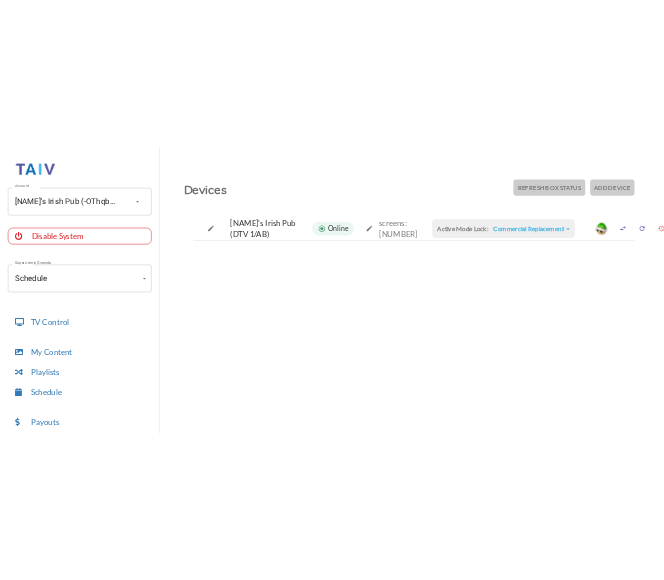 scroll, scrollTop: 1, scrollLeft: 29, axis: both 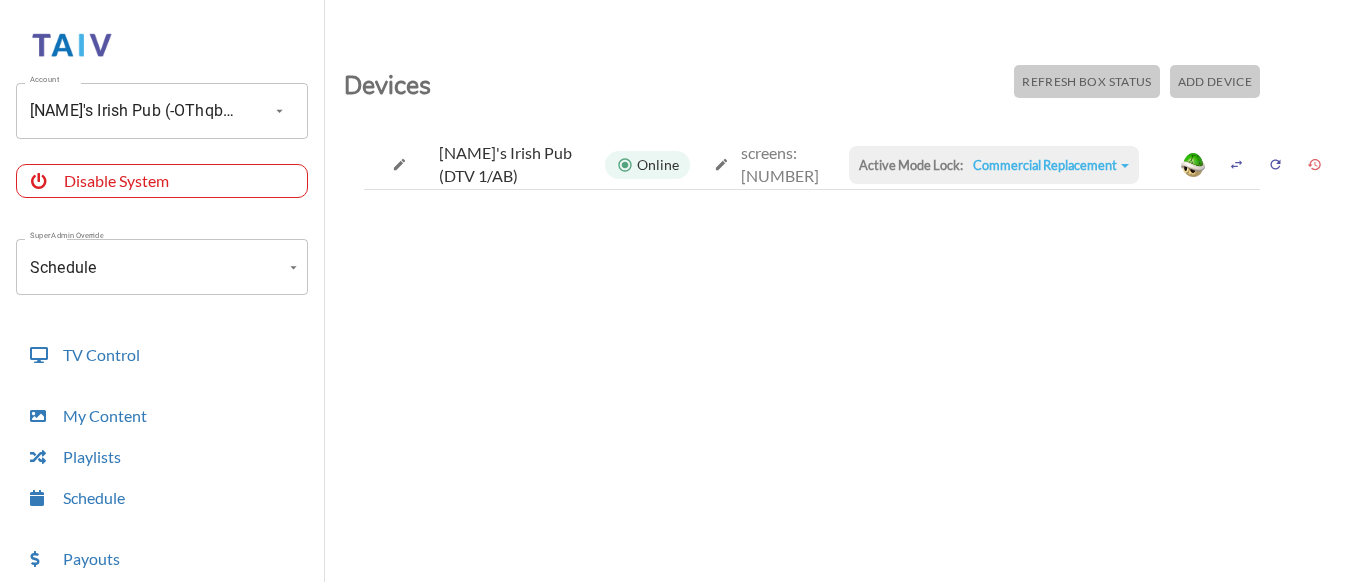 click on "Refresh Box Status" at bounding box center (1086, 81) 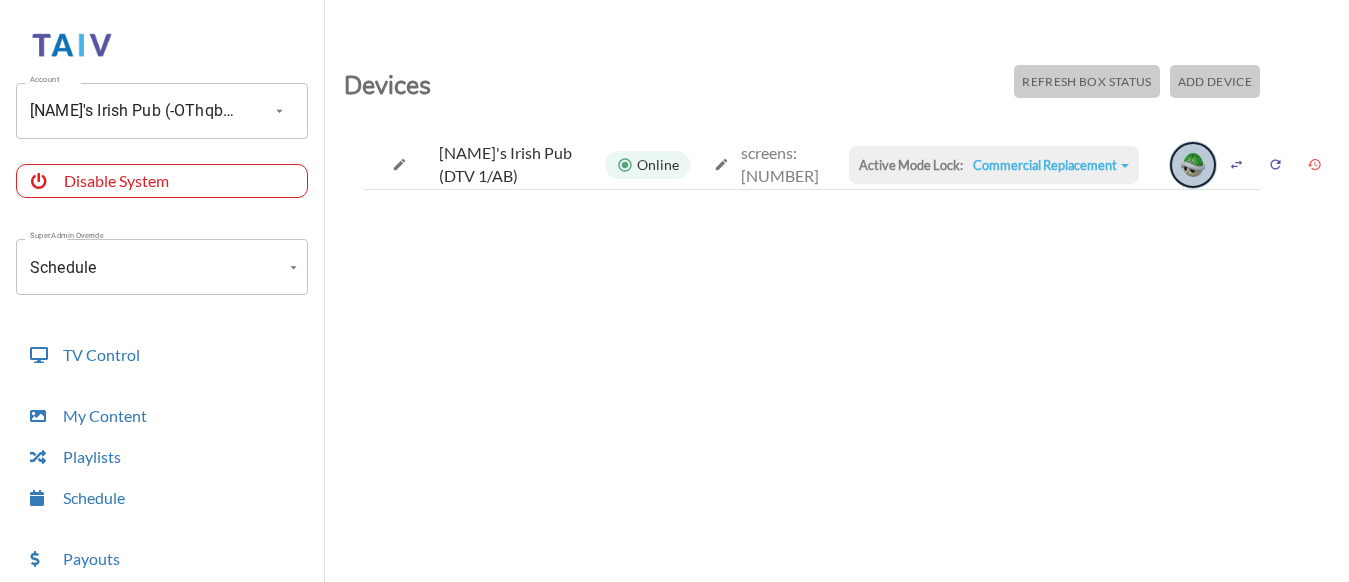 click at bounding box center (1193, 165) 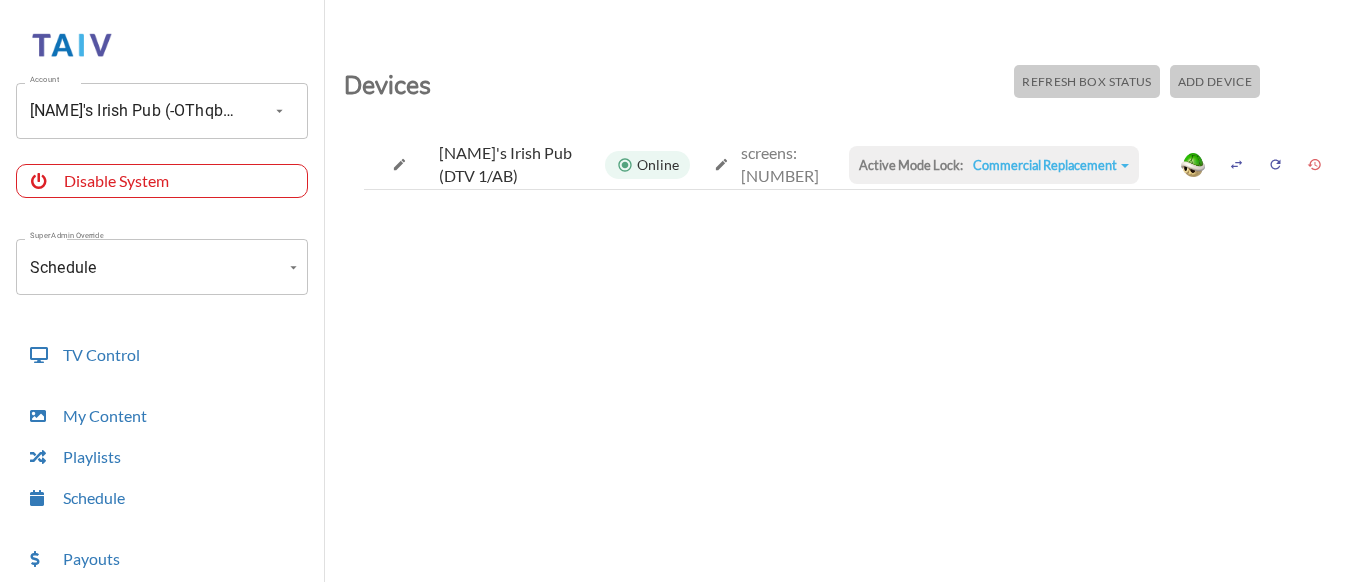 click on "Add Device" at bounding box center [1215, 81] 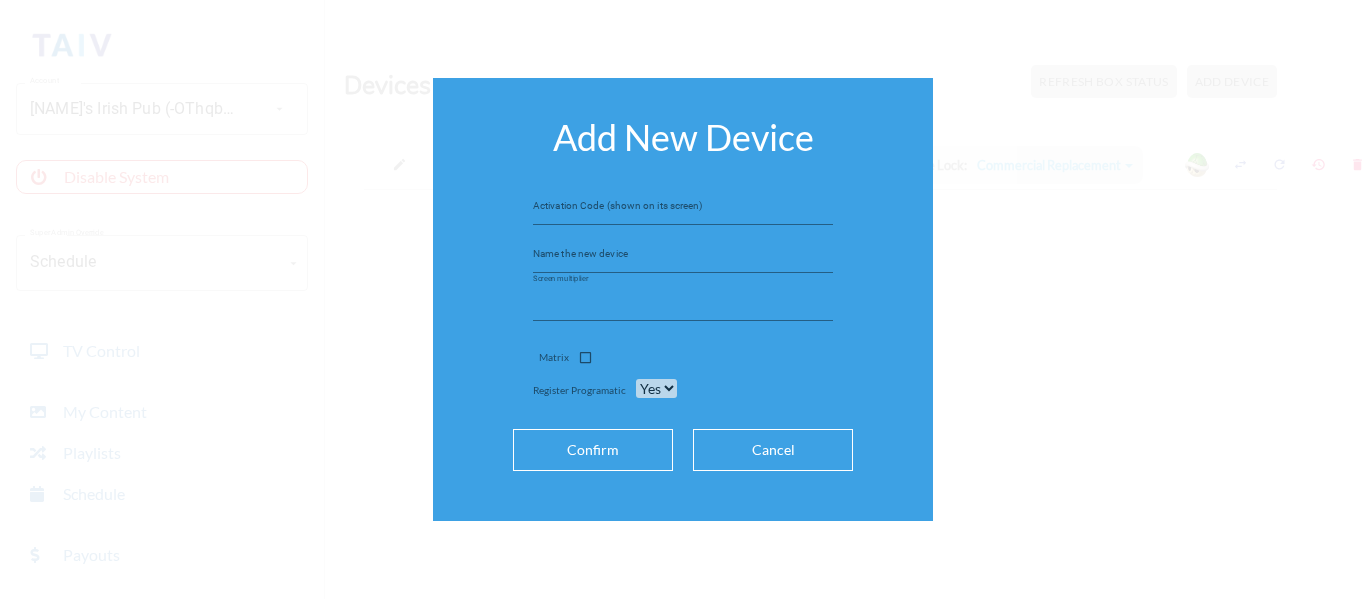 type 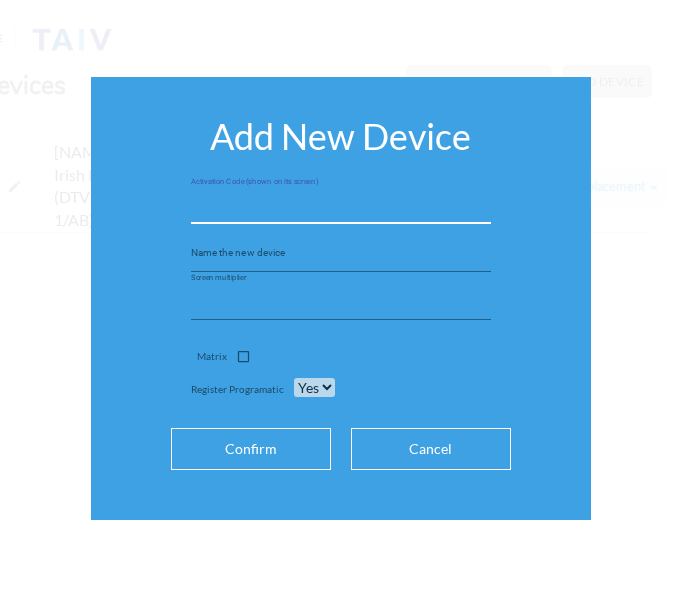 click at bounding box center (341, 208) 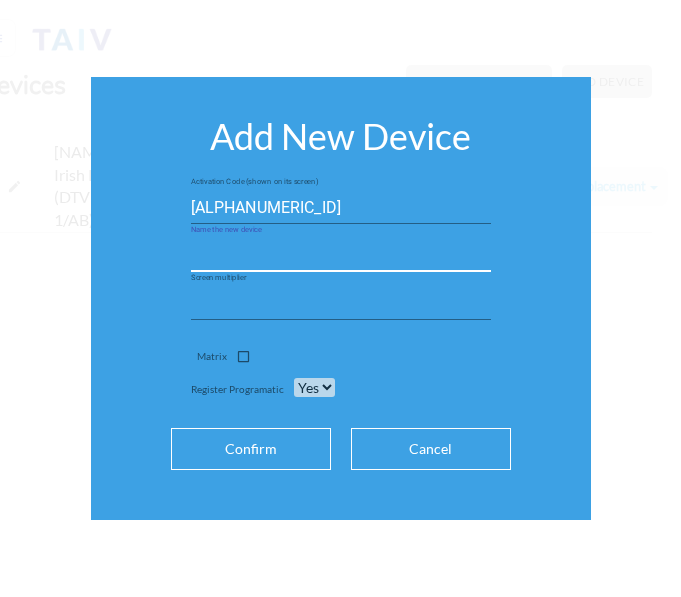 click at bounding box center [341, 256] 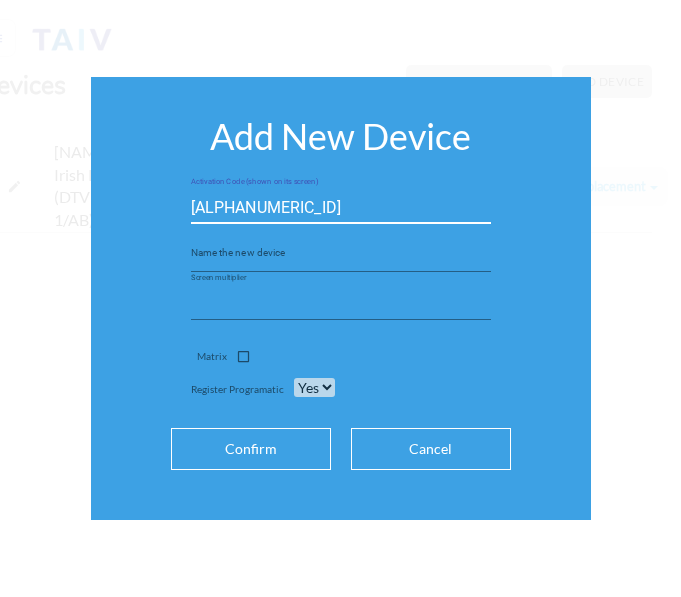 type on "75fca3" 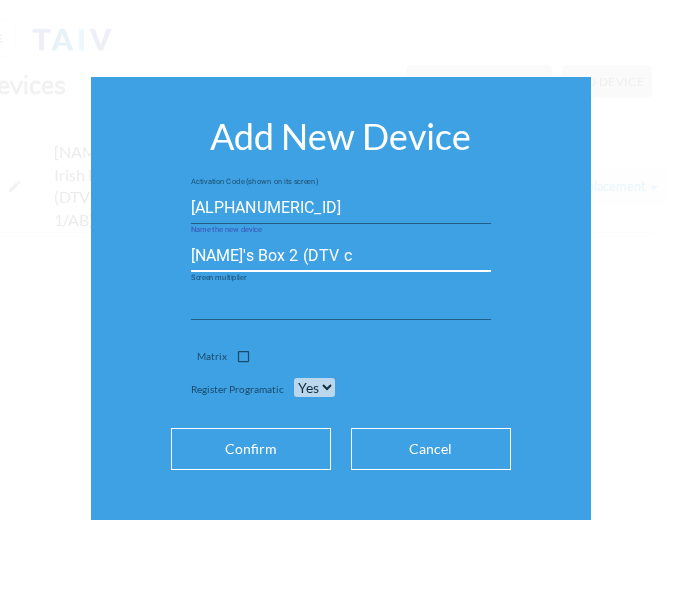 click on "O'Donovan's Box 2 (DTV c" at bounding box center [341, 256] 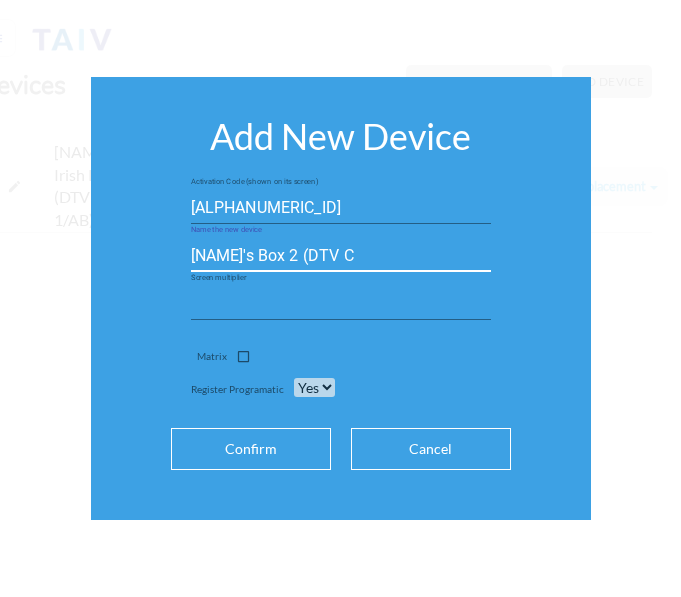 click on "O'Donovan's Box 2 (DTV C" at bounding box center (341, 256) 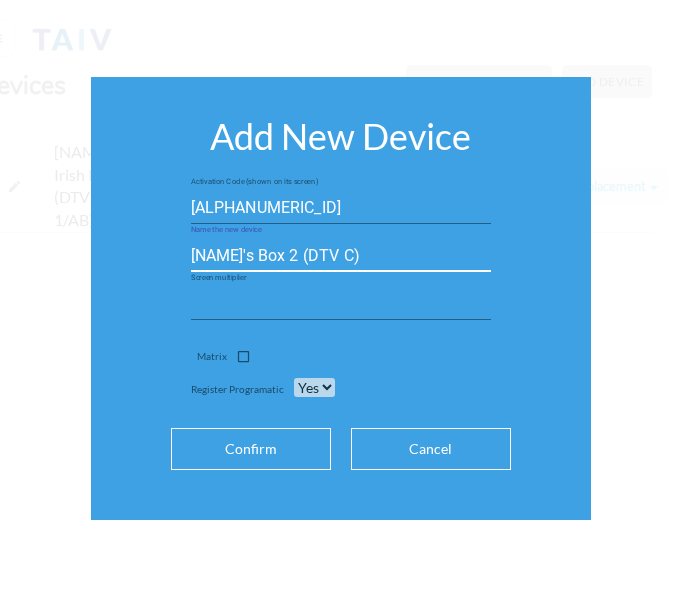 click on "O'Donovan's Box 2 (DTV C)" at bounding box center (341, 256) 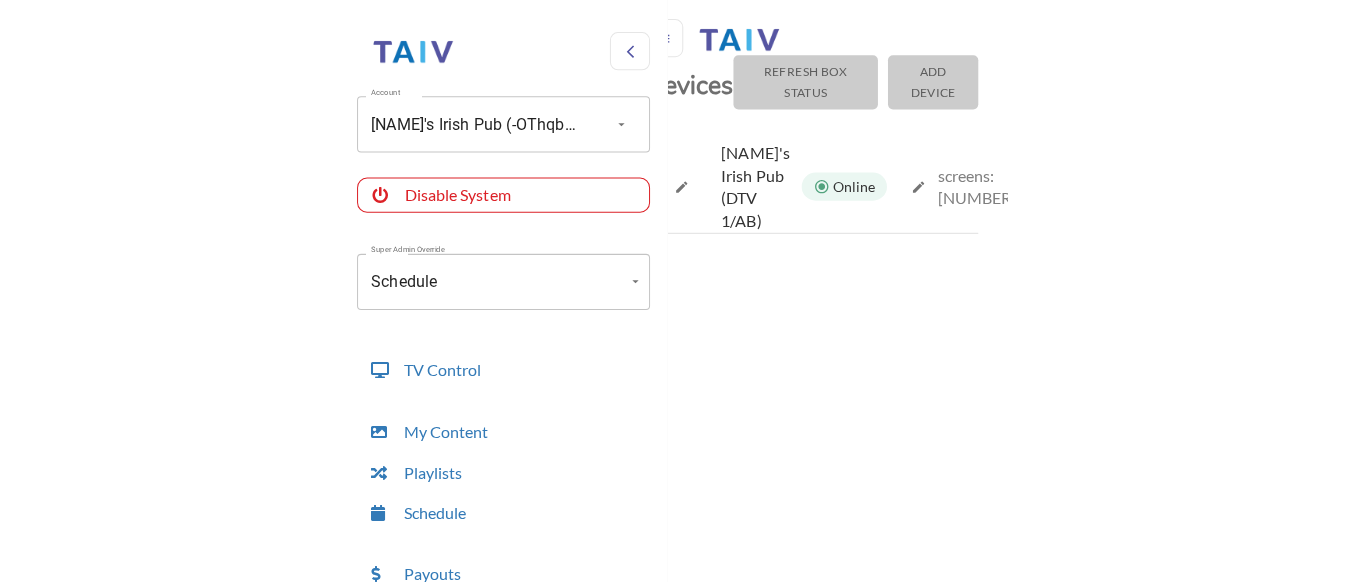 scroll, scrollTop: 1, scrollLeft: 0, axis: vertical 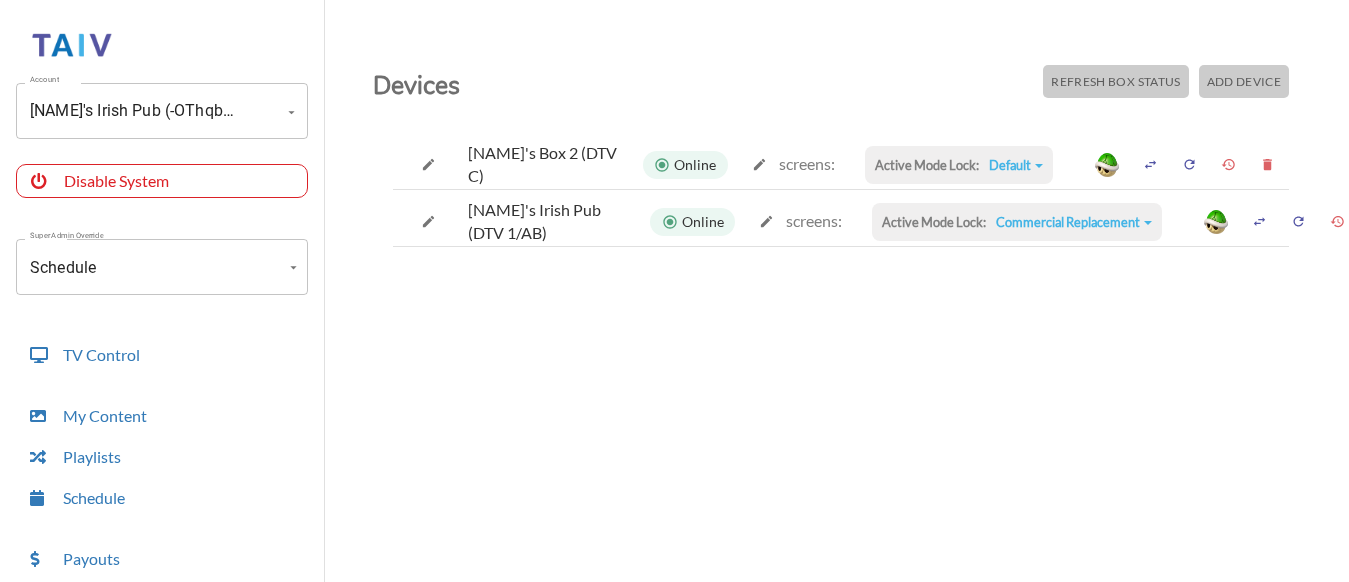click at bounding box center [759, 164] 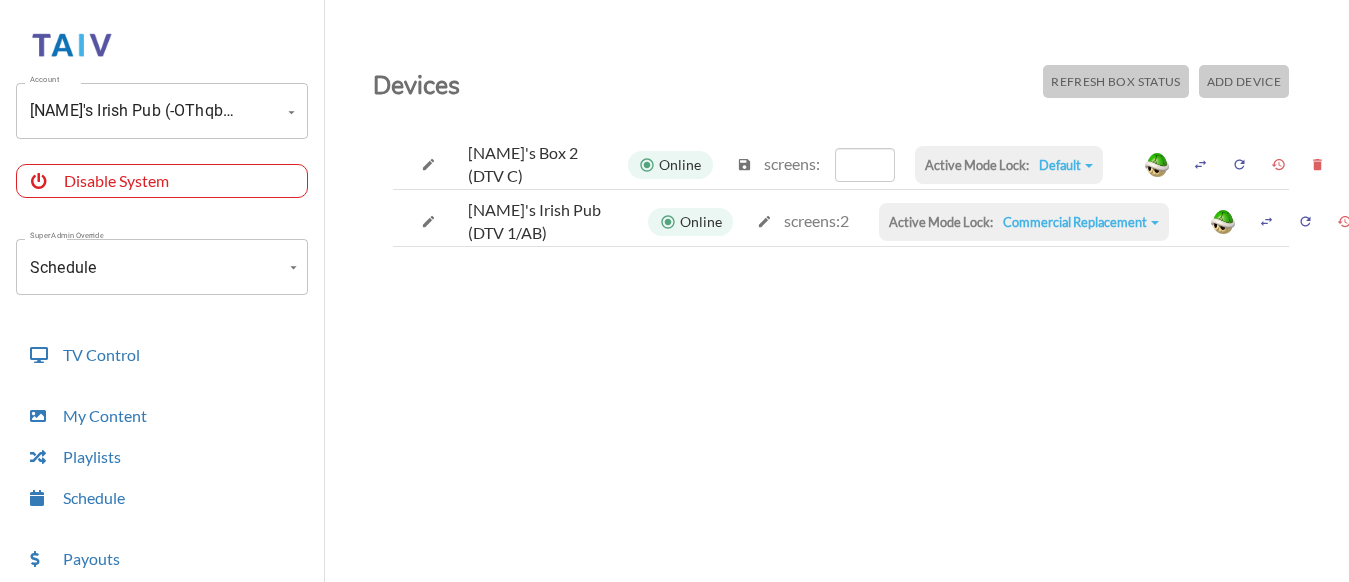 click on "O'Donovan's Box 2 (DTV C)" at bounding box center (512, 165) 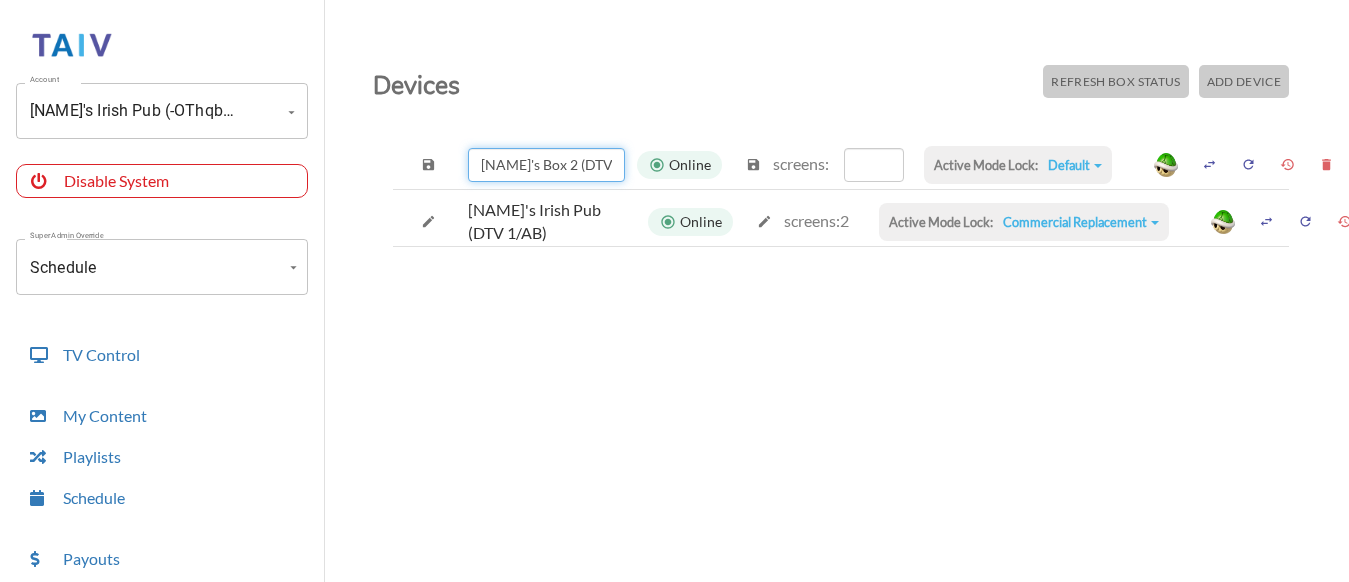 click on "O'Donovan's Box 2 (DTV C)" at bounding box center [546, 165] 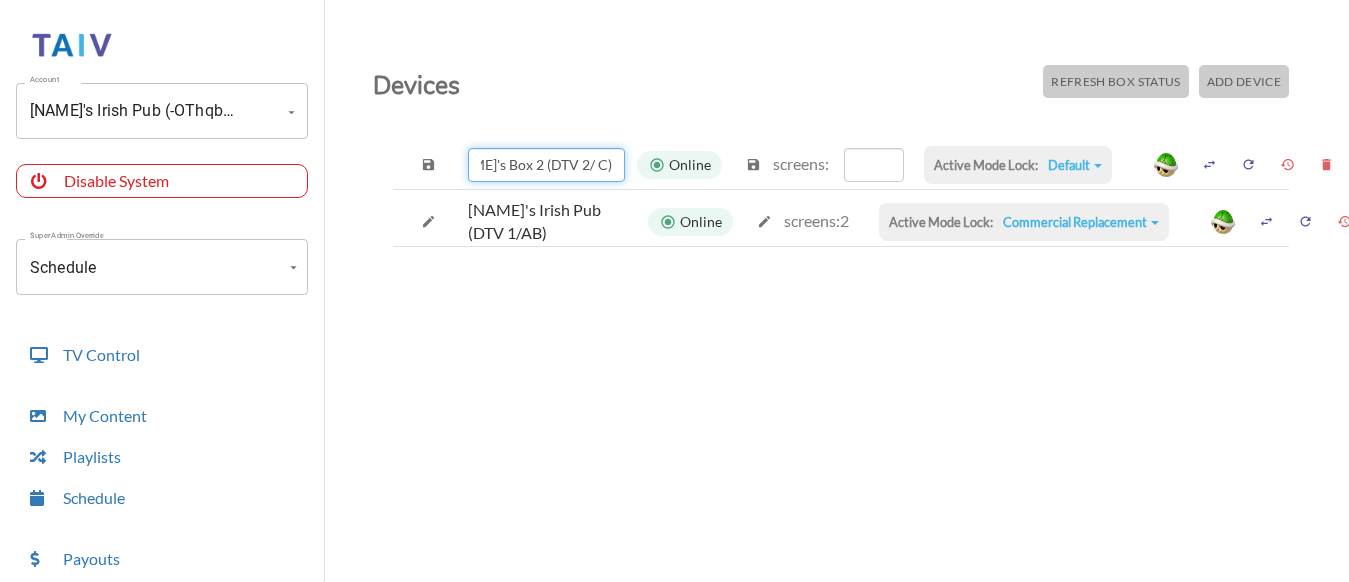 scroll, scrollTop: 0, scrollLeft: 51, axis: horizontal 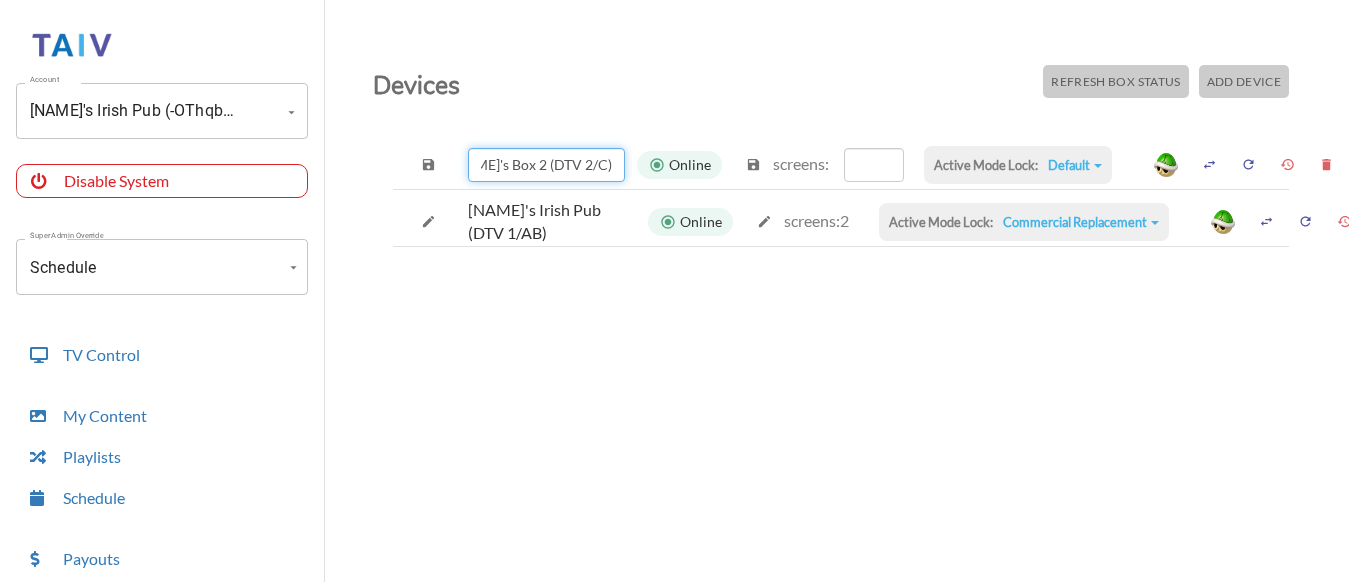 type on "O'Donovan's Box 2 (DTV 2/C)" 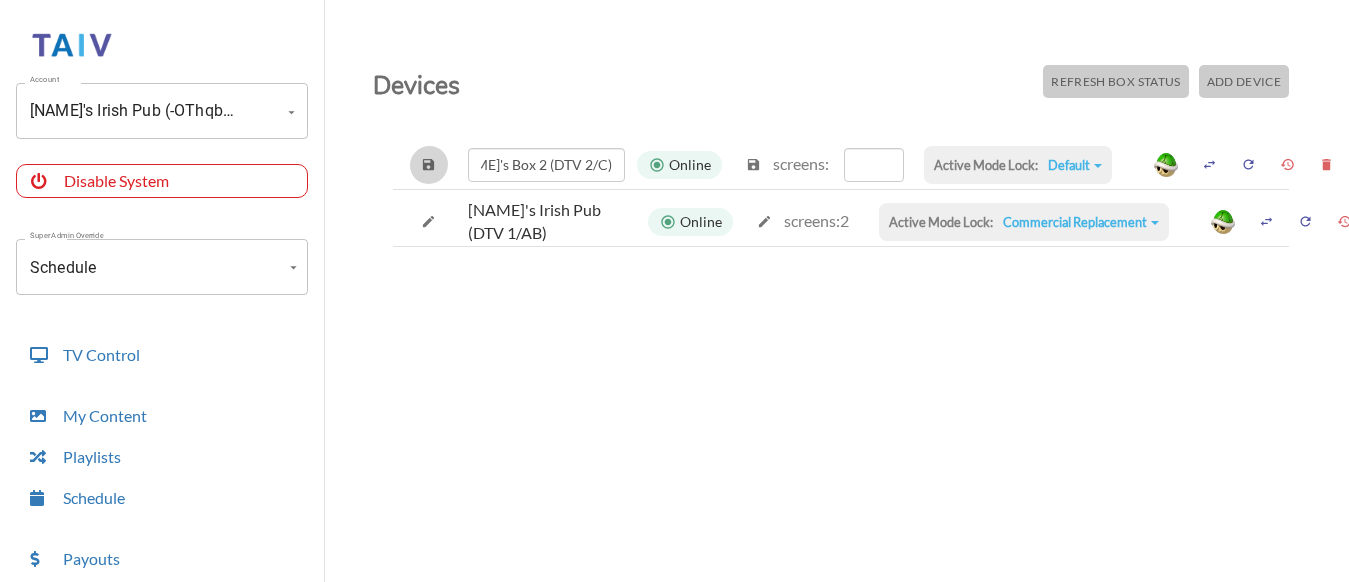 click at bounding box center (428, 164) 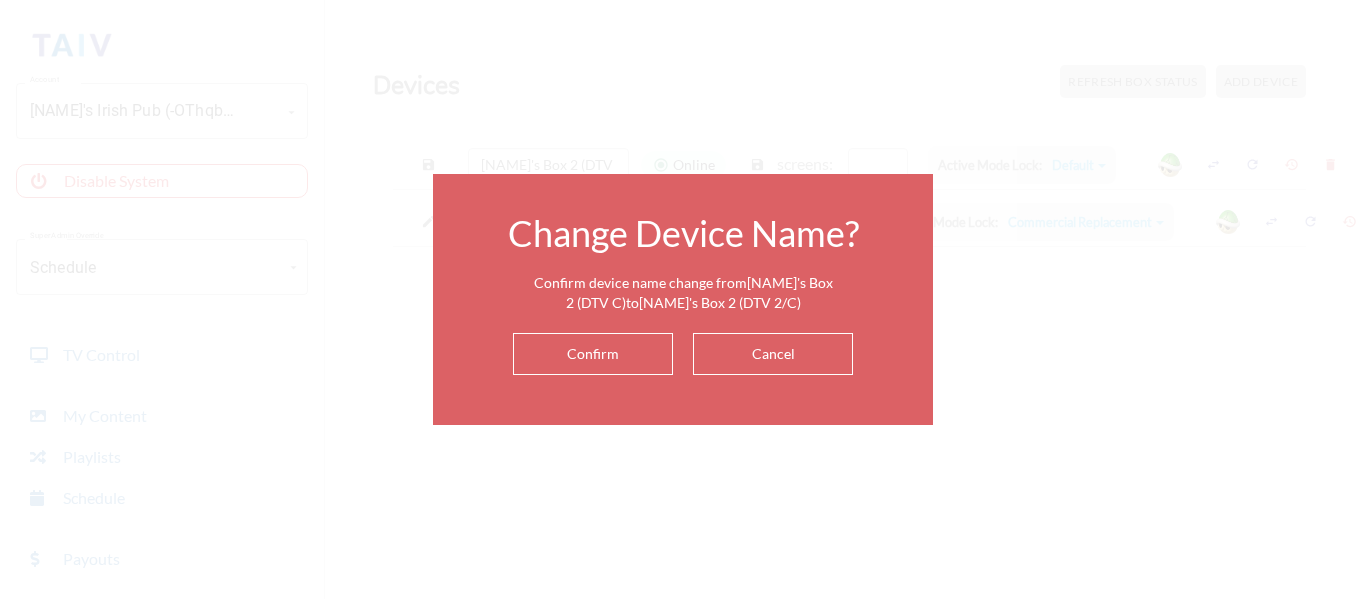 click on "Confirm" at bounding box center (593, 354) 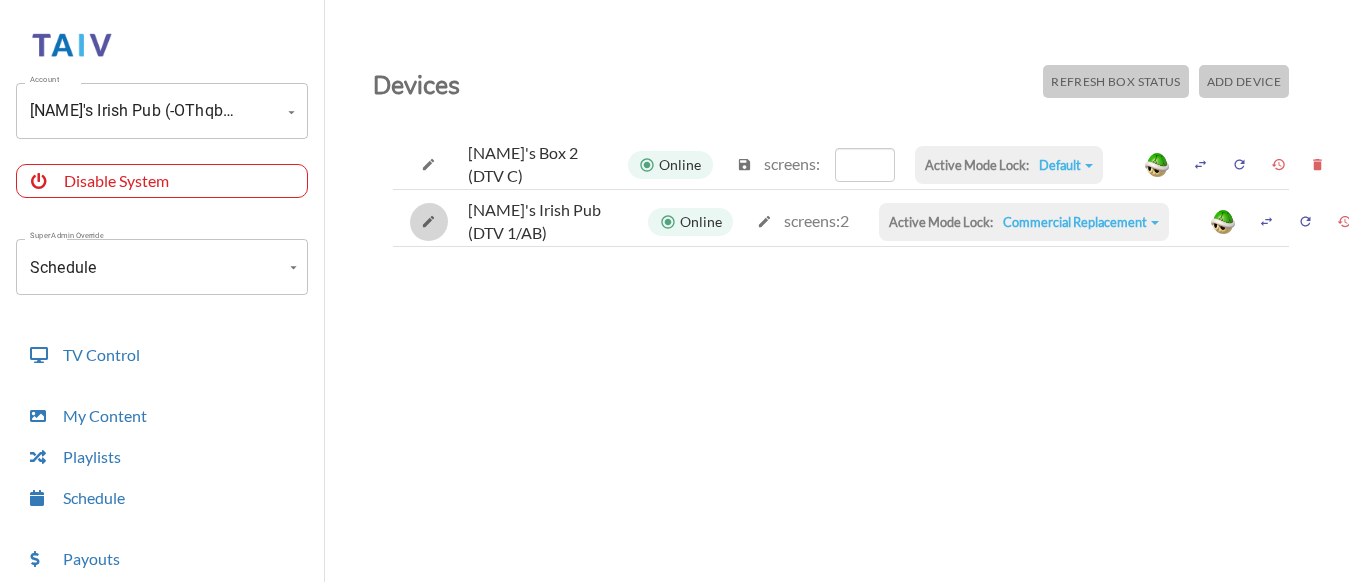 click at bounding box center [428, 164] 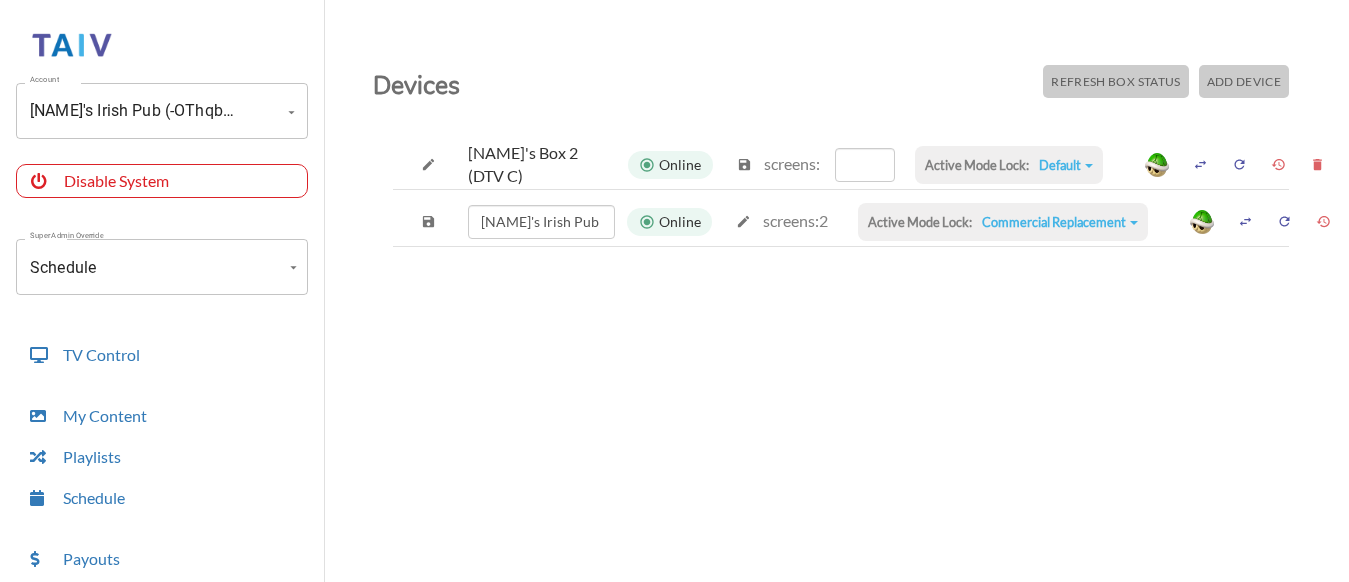 click at bounding box center [428, 164] 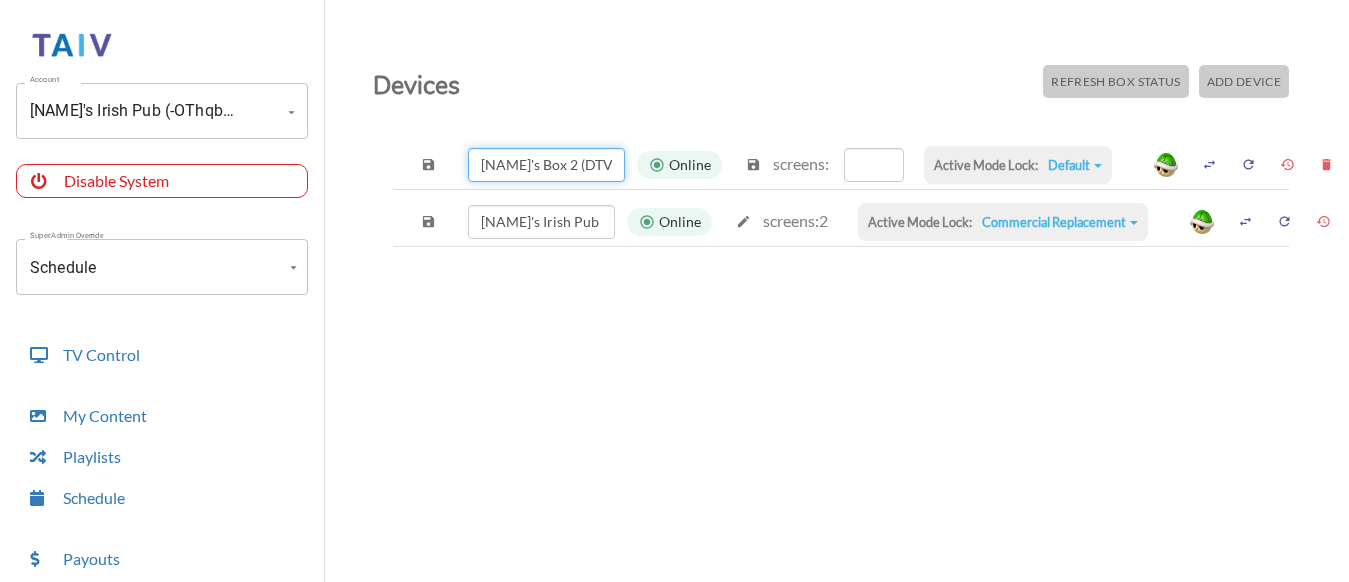 click on "O'Donovan's Box 2 (DTV 2/C)" at bounding box center [546, 165] 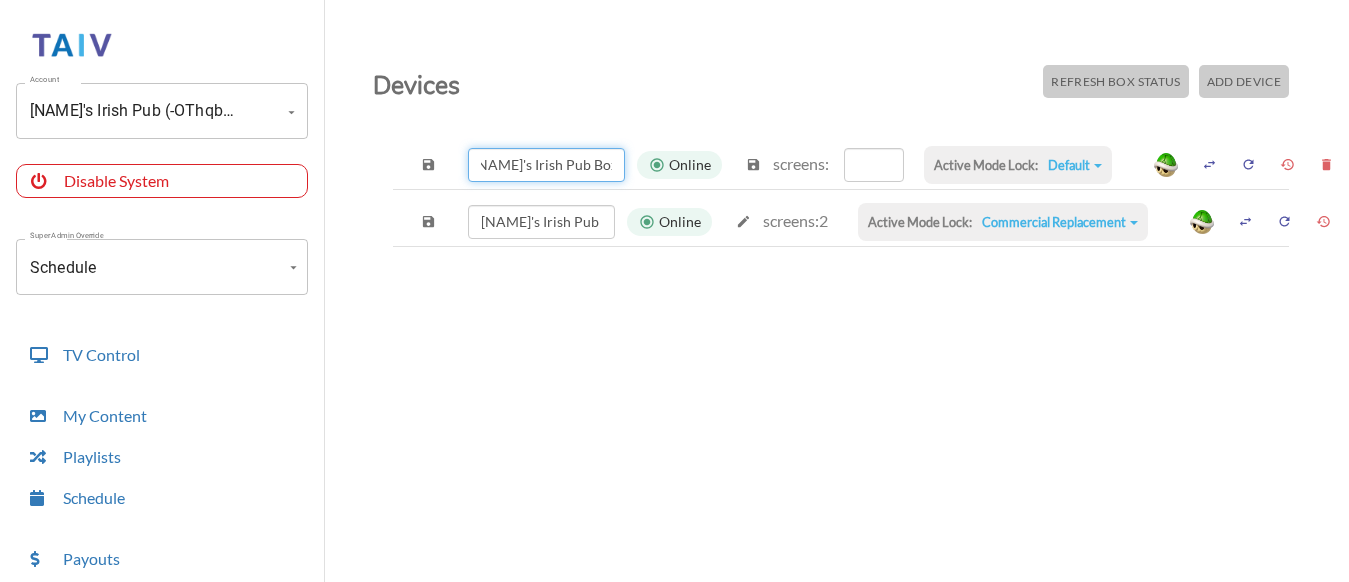 scroll, scrollTop: 0, scrollLeft: 11, axis: horizontal 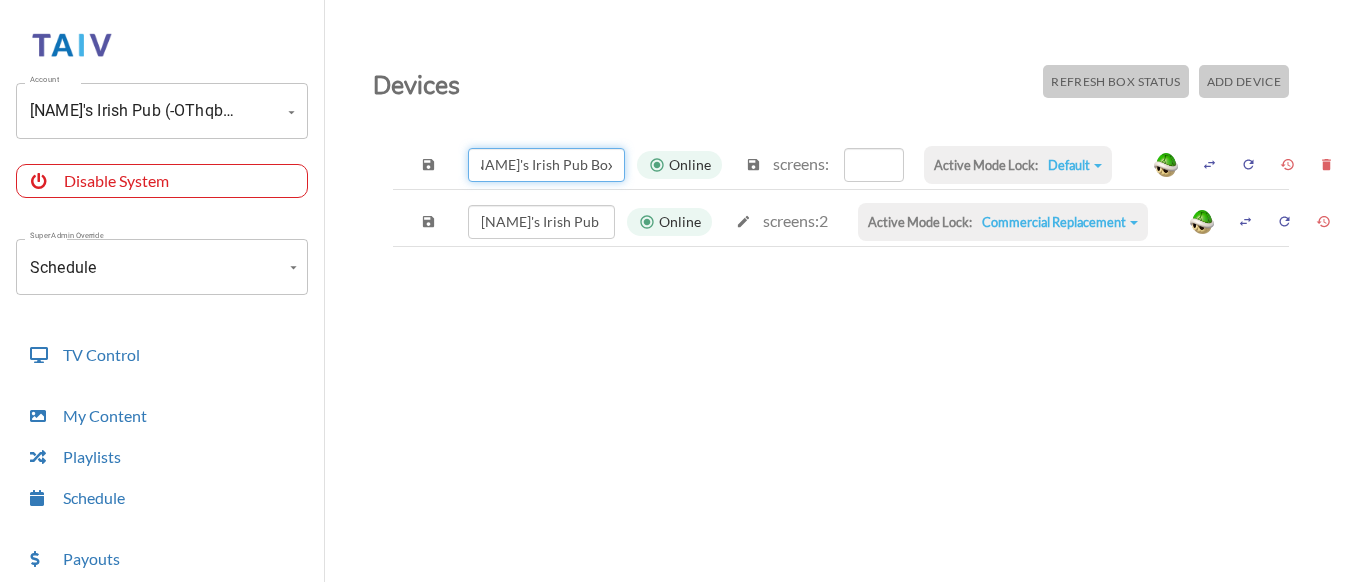 type on "[BRAND] [BRAND] [BRAND] [BRAND]" 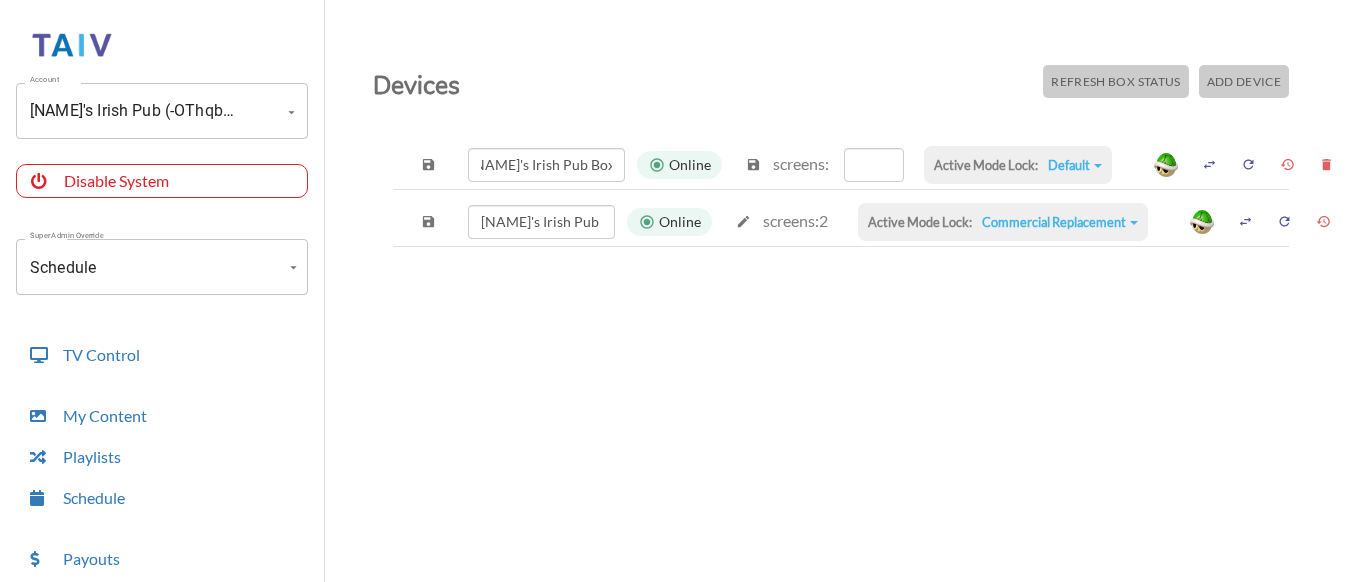 click at bounding box center [428, 164] 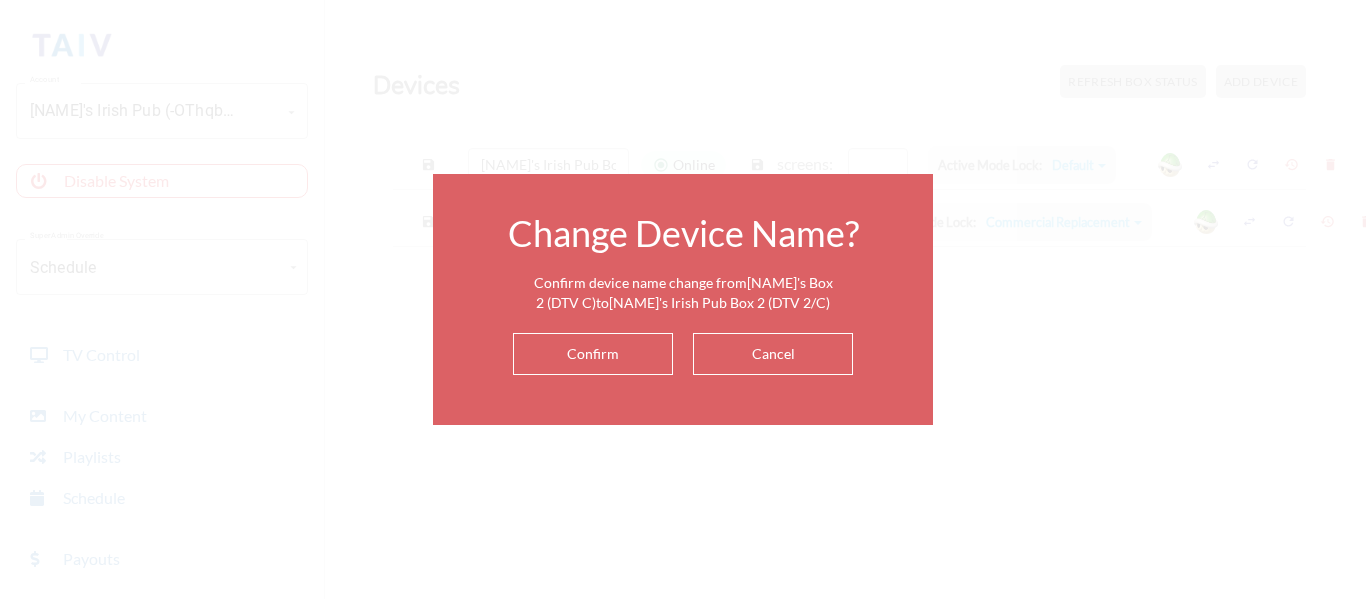 click on "Confirm" at bounding box center [593, 354] 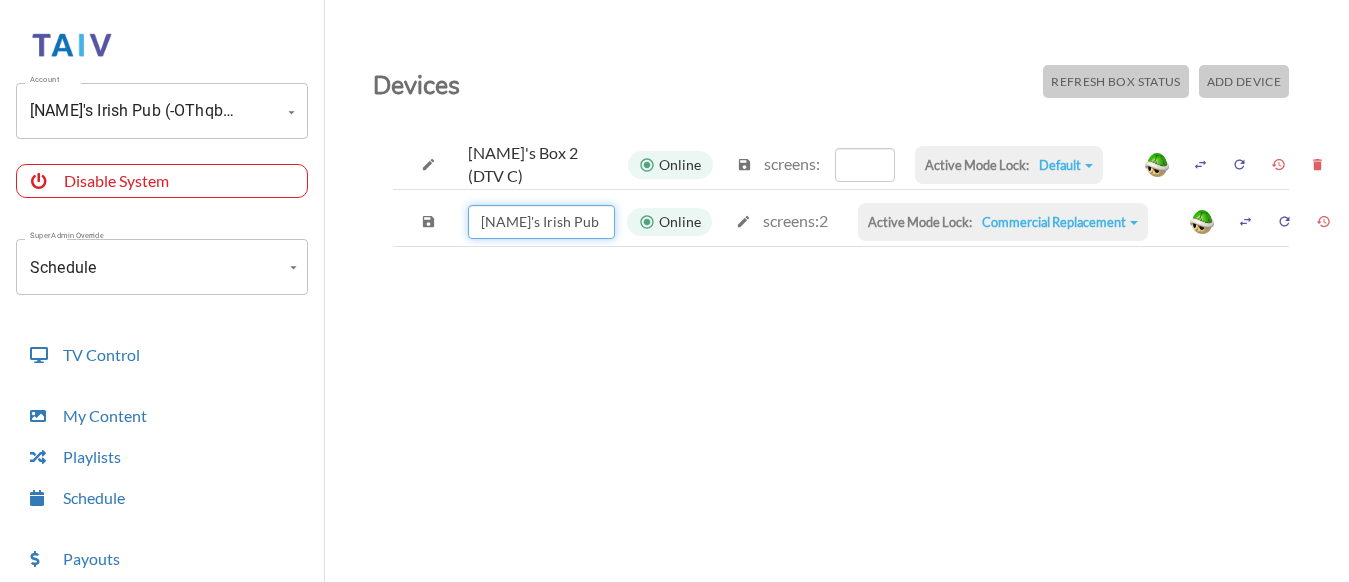 click on "O'Donovan's Irish Pub (DTV 1/AB)" at bounding box center [541, 222] 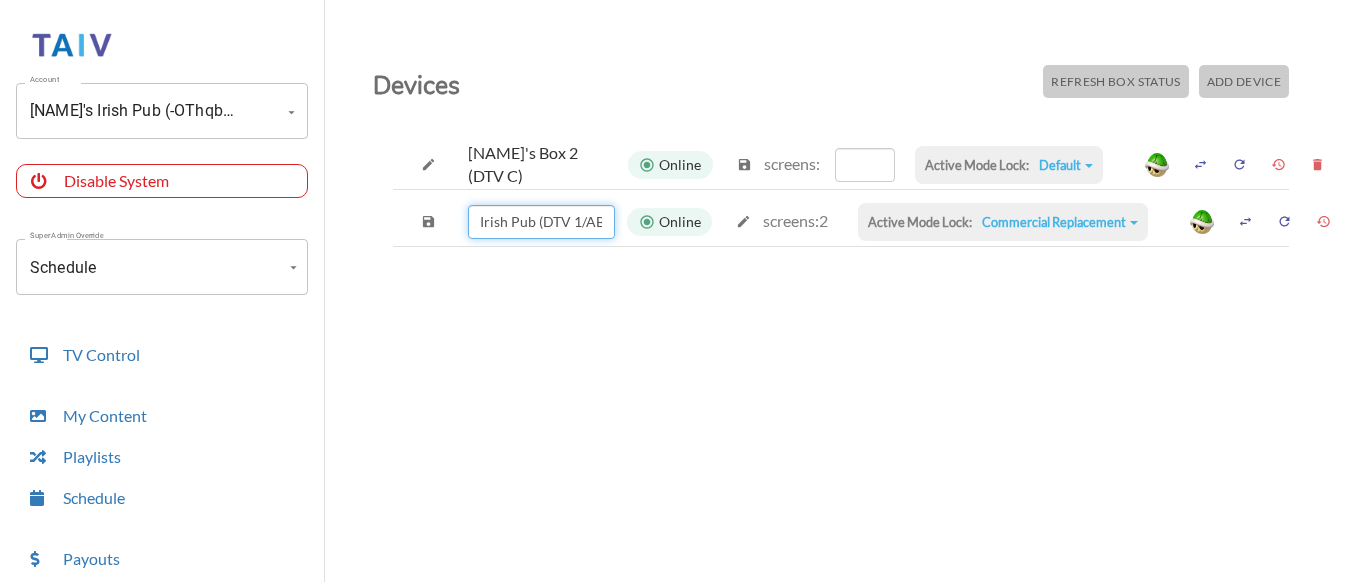 scroll, scrollTop: 0, scrollLeft: 89, axis: horizontal 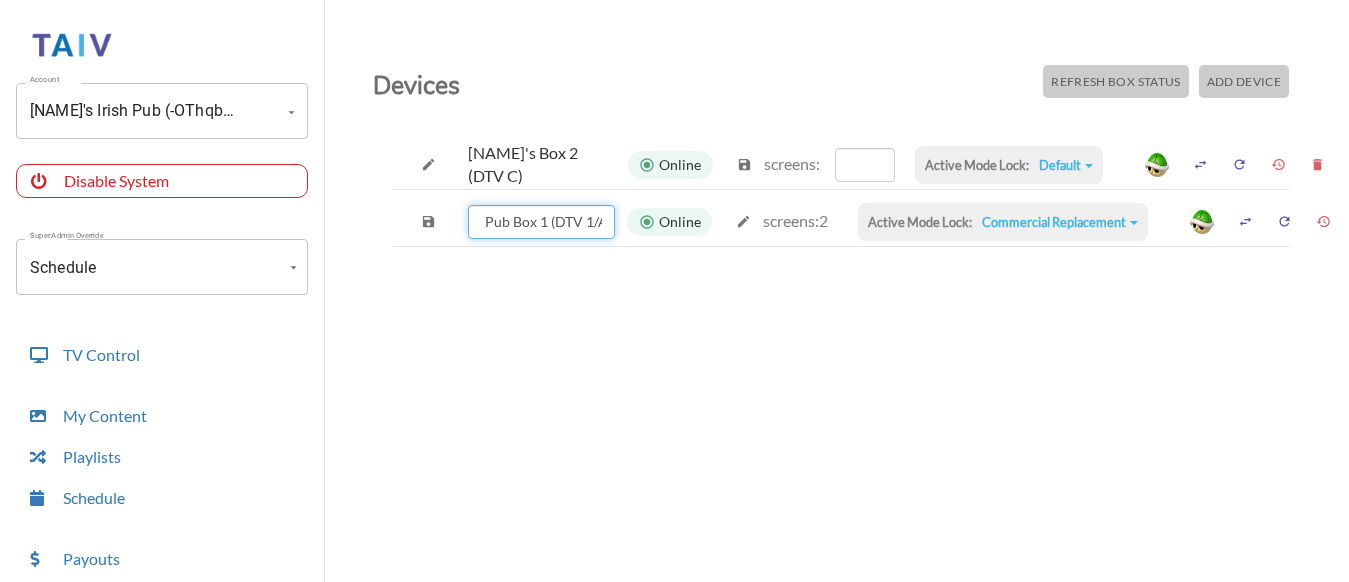 type on "[BRAND] [BRAND] [BRAND] [BRAND]" 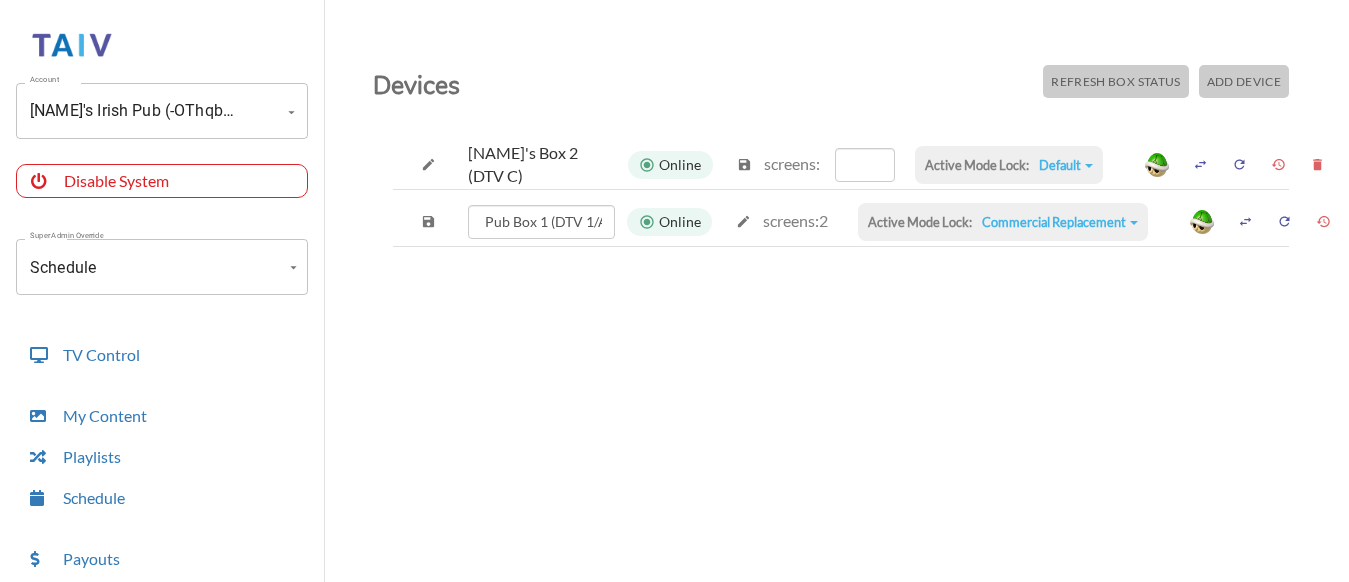 scroll, scrollTop: 0, scrollLeft: 0, axis: both 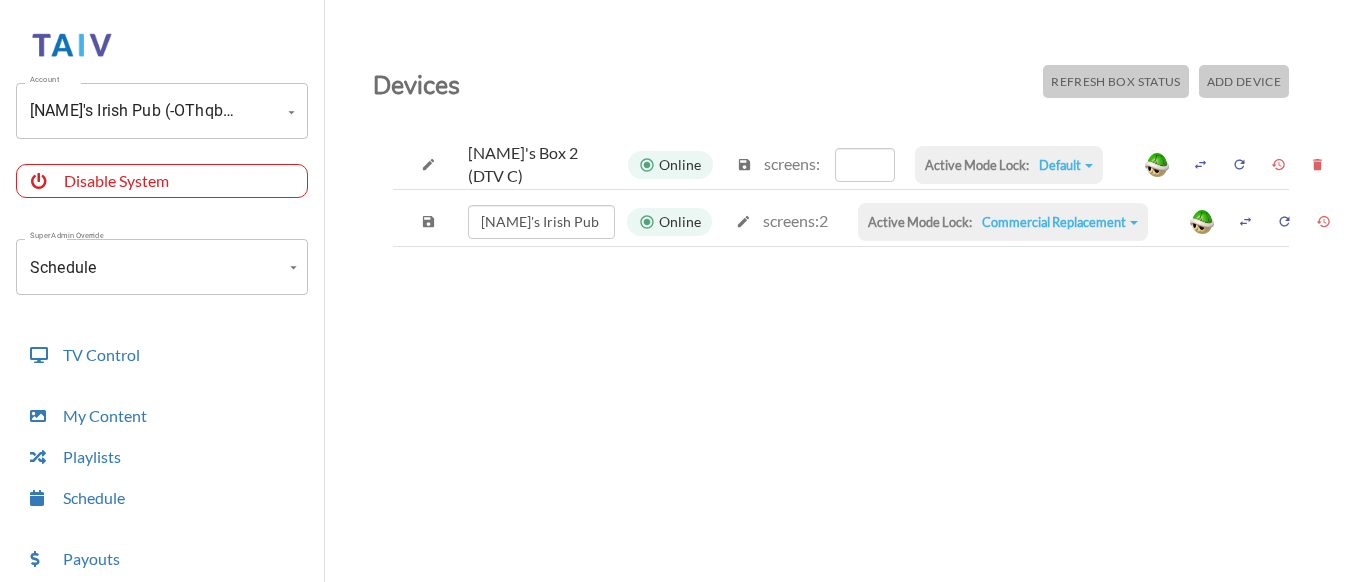 click at bounding box center (428, 164) 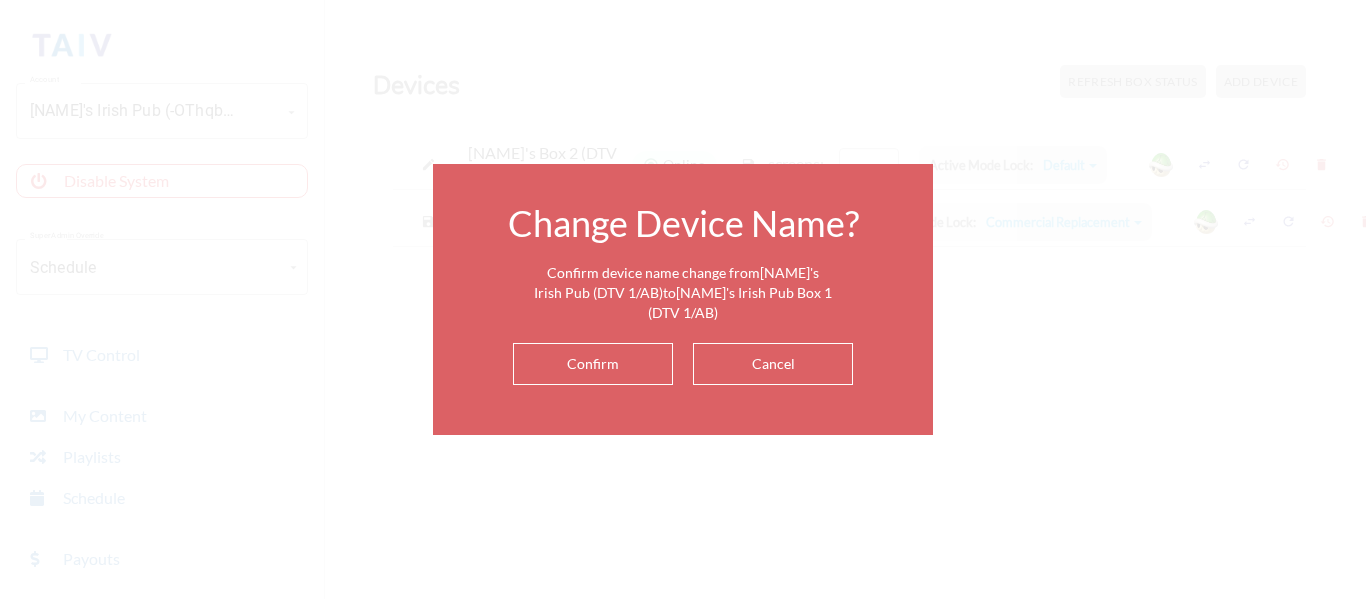 click on "Confirm" at bounding box center (593, 364) 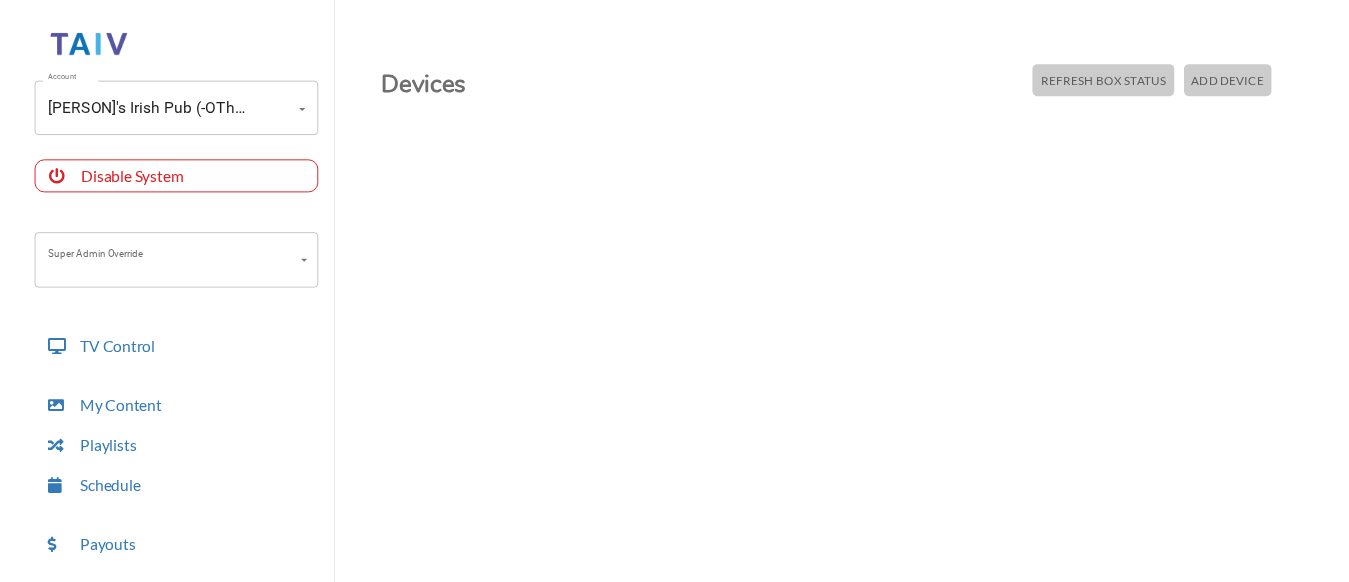 scroll, scrollTop: 1, scrollLeft: 0, axis: vertical 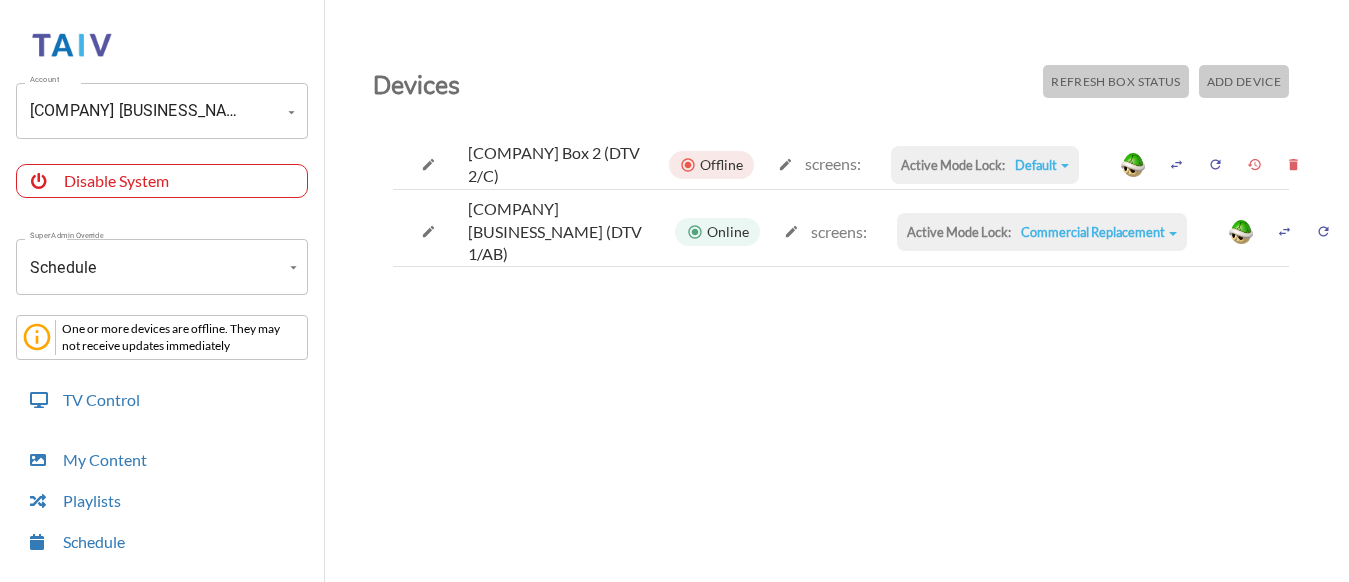 click on "Offline" at bounding box center [721, 165] 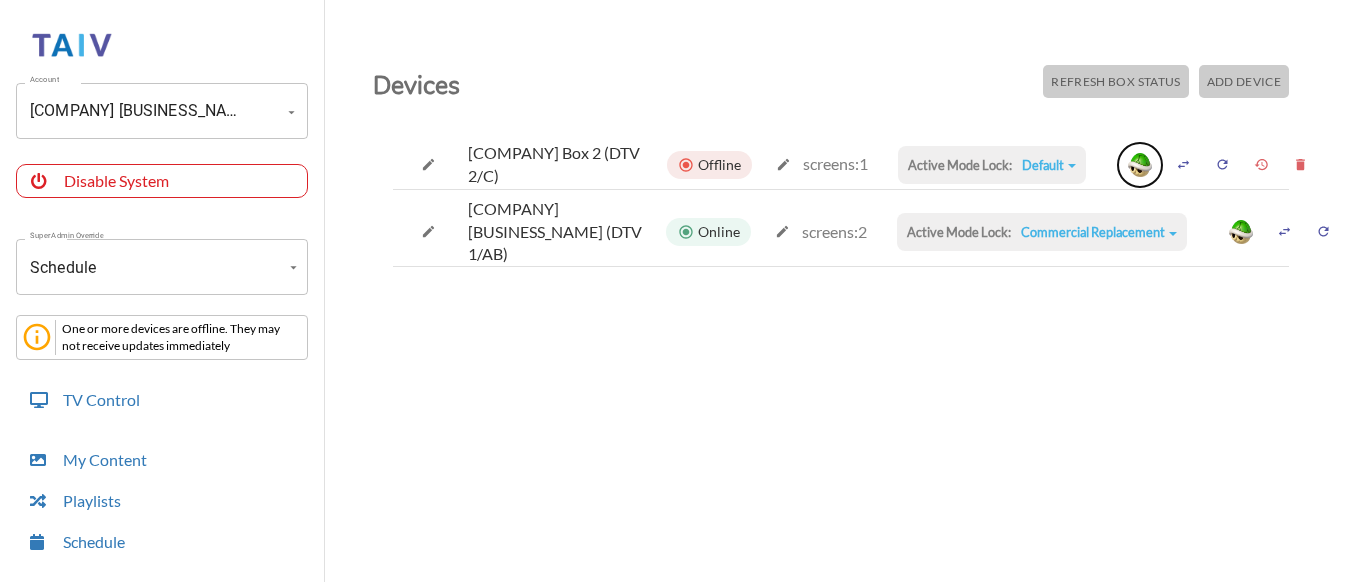 click at bounding box center [1140, 165] 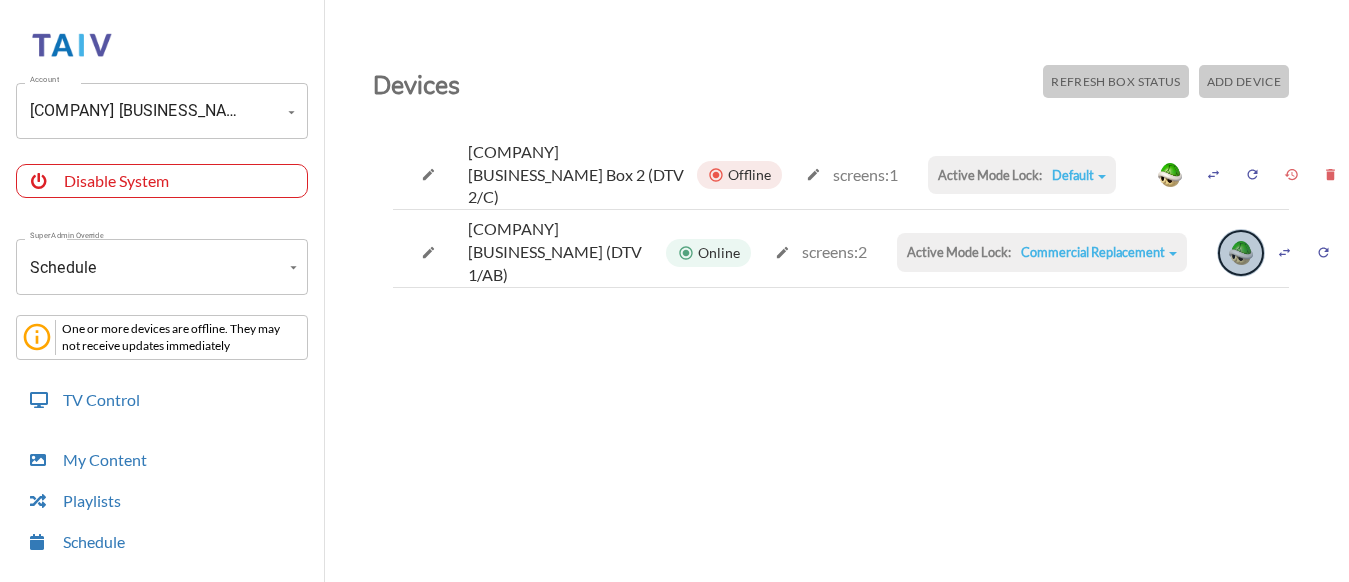 click at bounding box center [1241, 253] 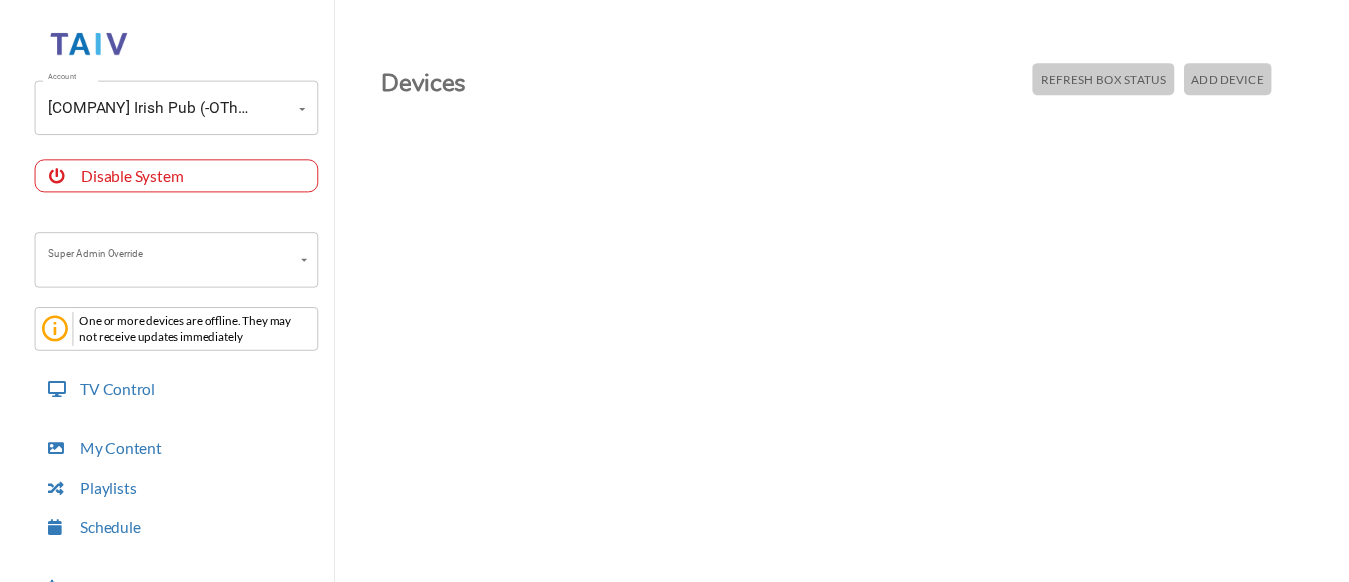 scroll, scrollTop: 1, scrollLeft: 0, axis: vertical 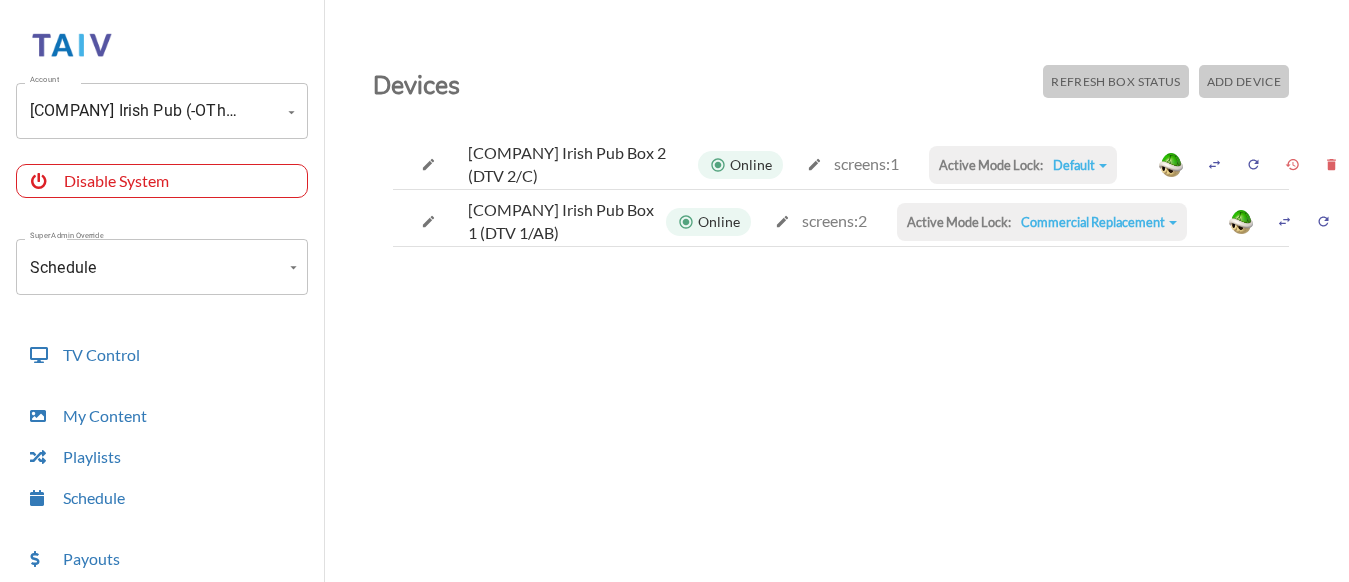 click on "Add Device" at bounding box center [1115, 81] 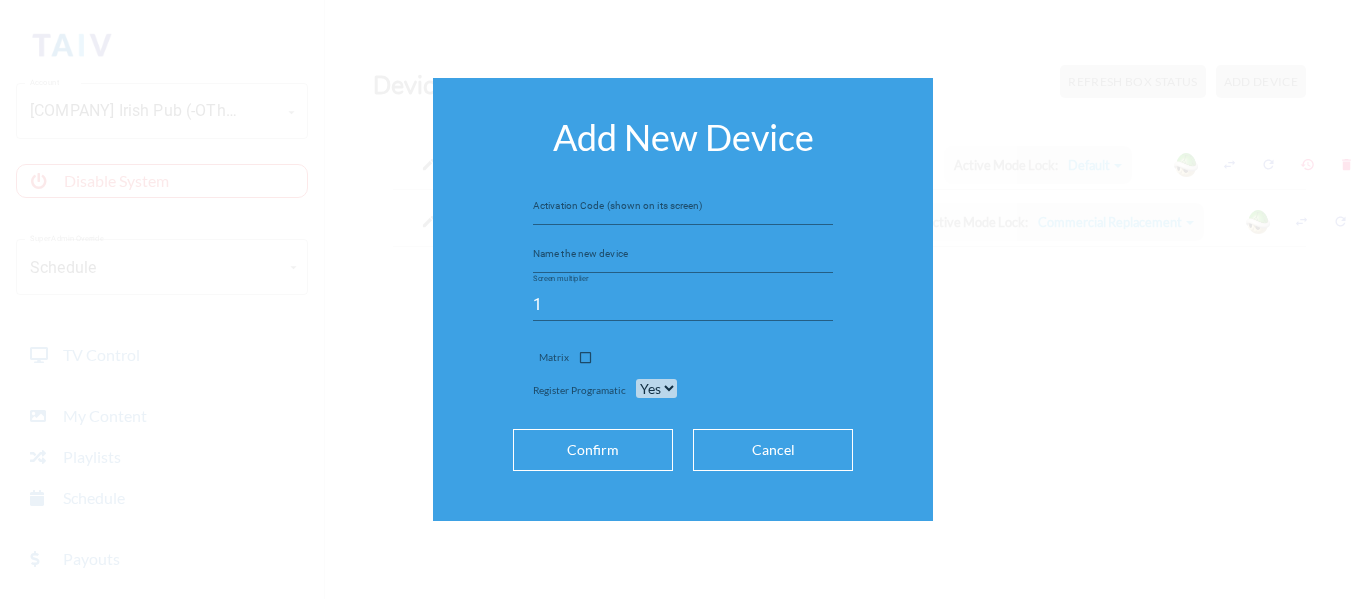 click at bounding box center [683, 209] 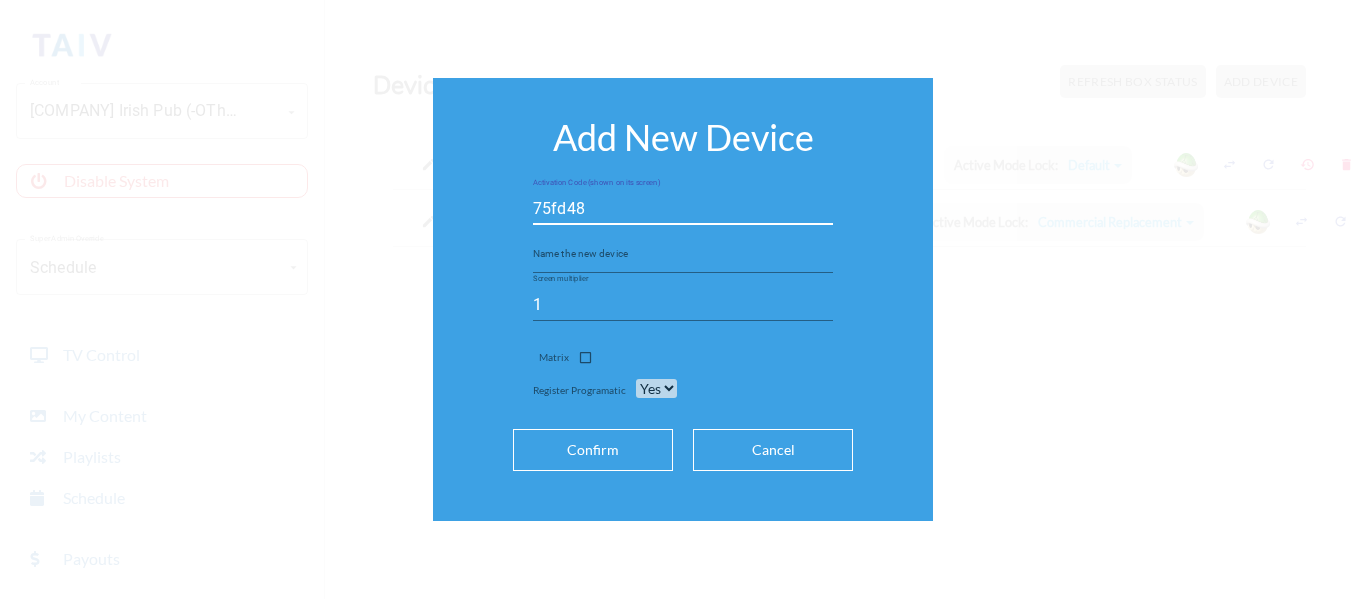 type on "75fd48" 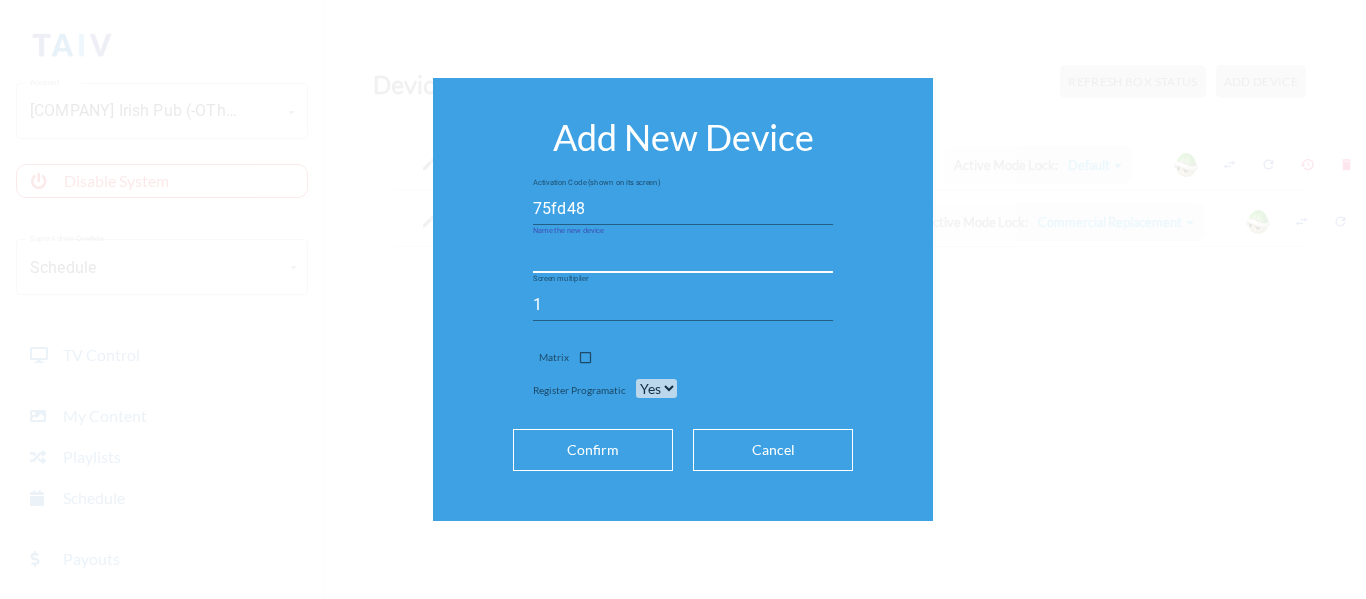 click at bounding box center [683, 257] 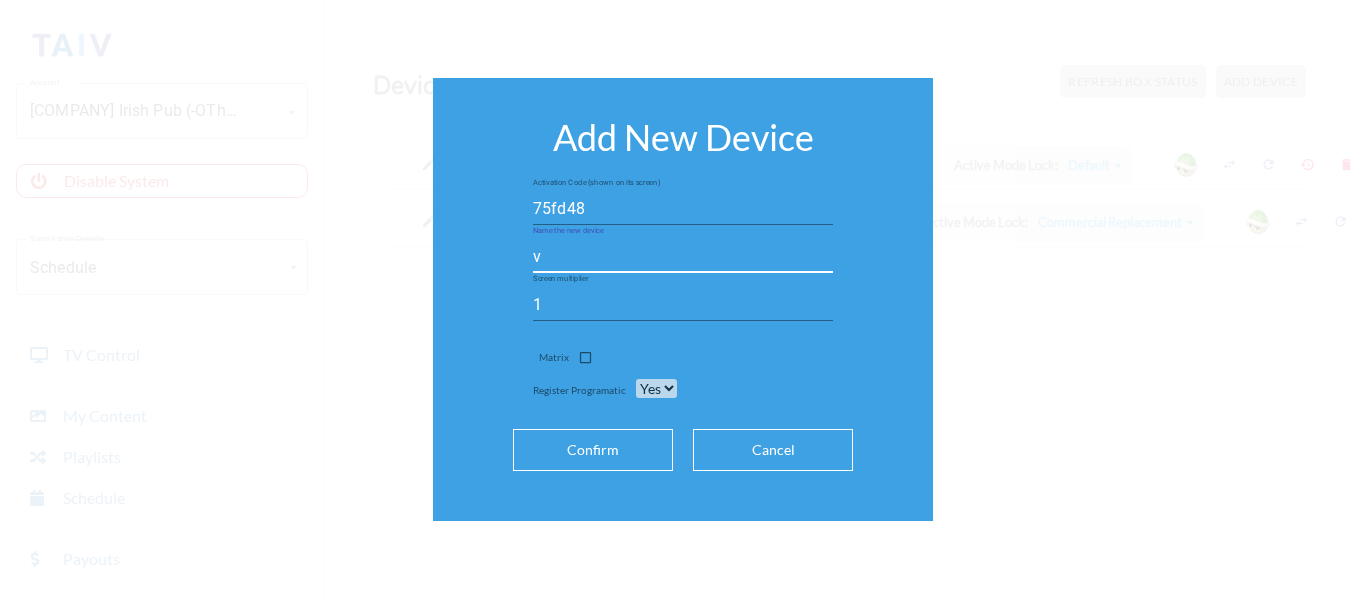 paste on "O'Donovan's Box 2 (DTV C)" 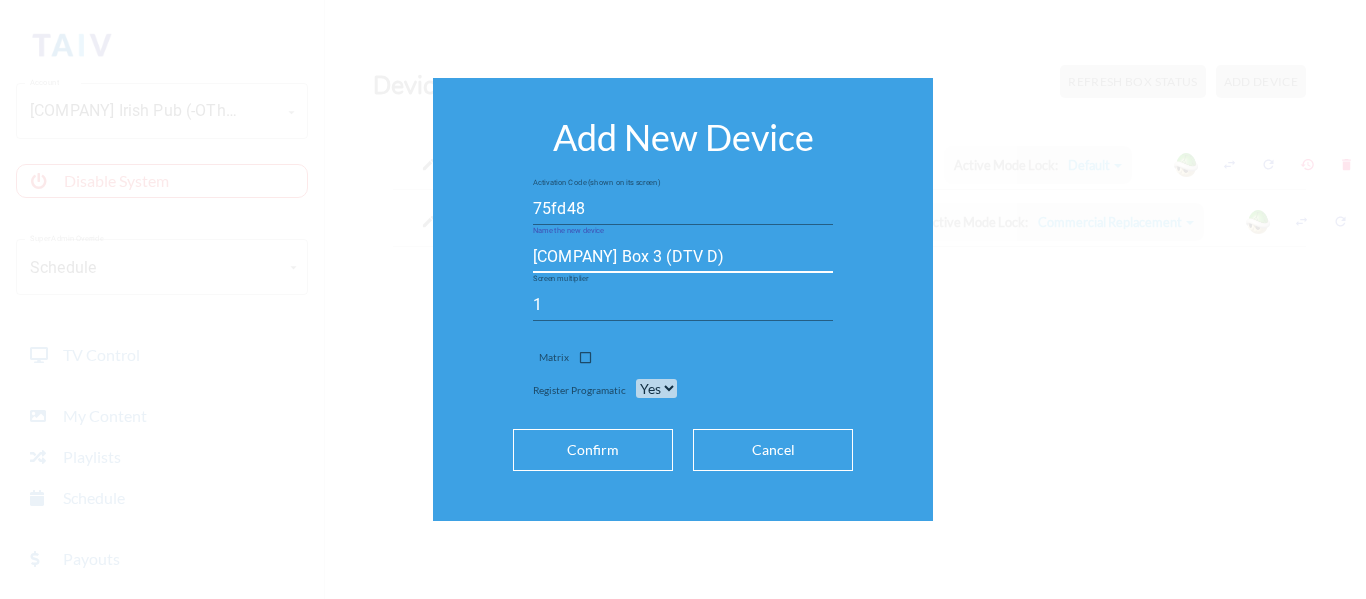 type on "O'Donovan's Box 3 (DTV D)" 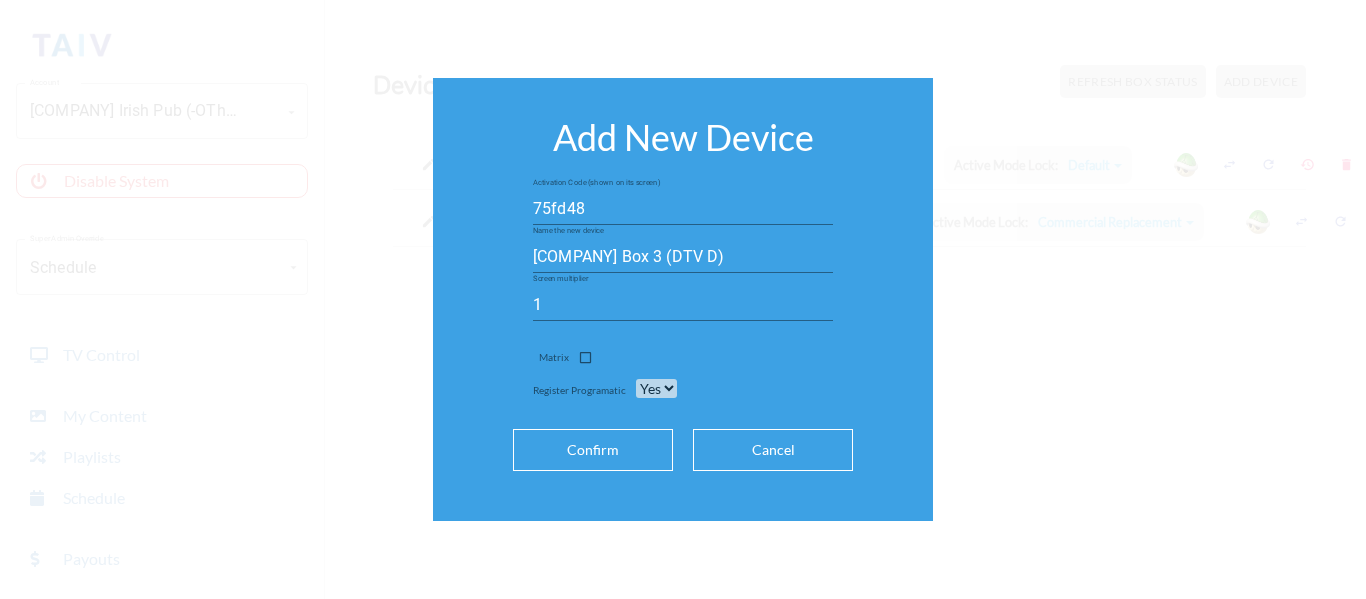 click on "Confirm" at bounding box center (593, 450) 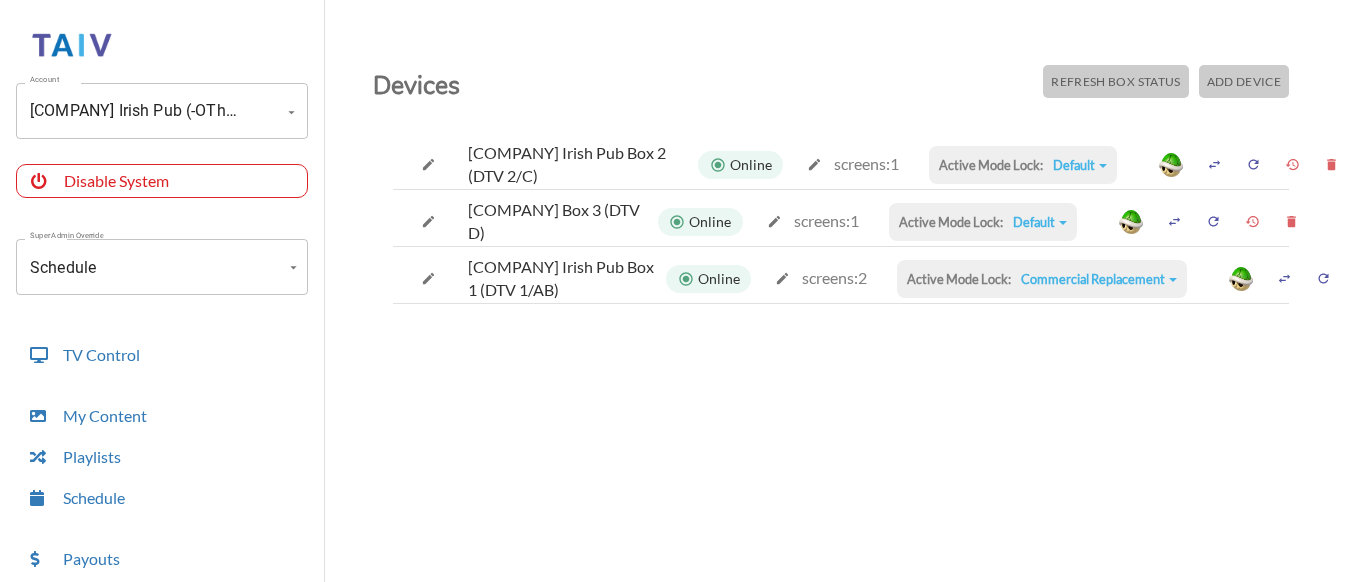 click on "Add Device" at bounding box center (1115, 81) 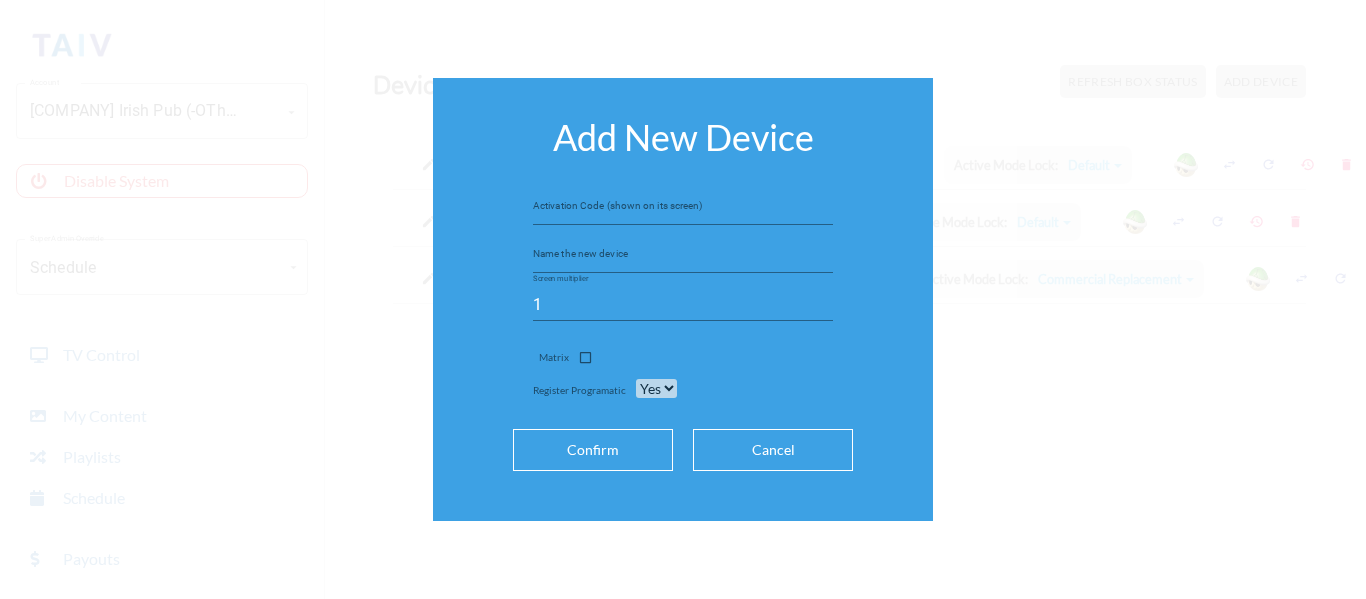 click at bounding box center [683, 209] 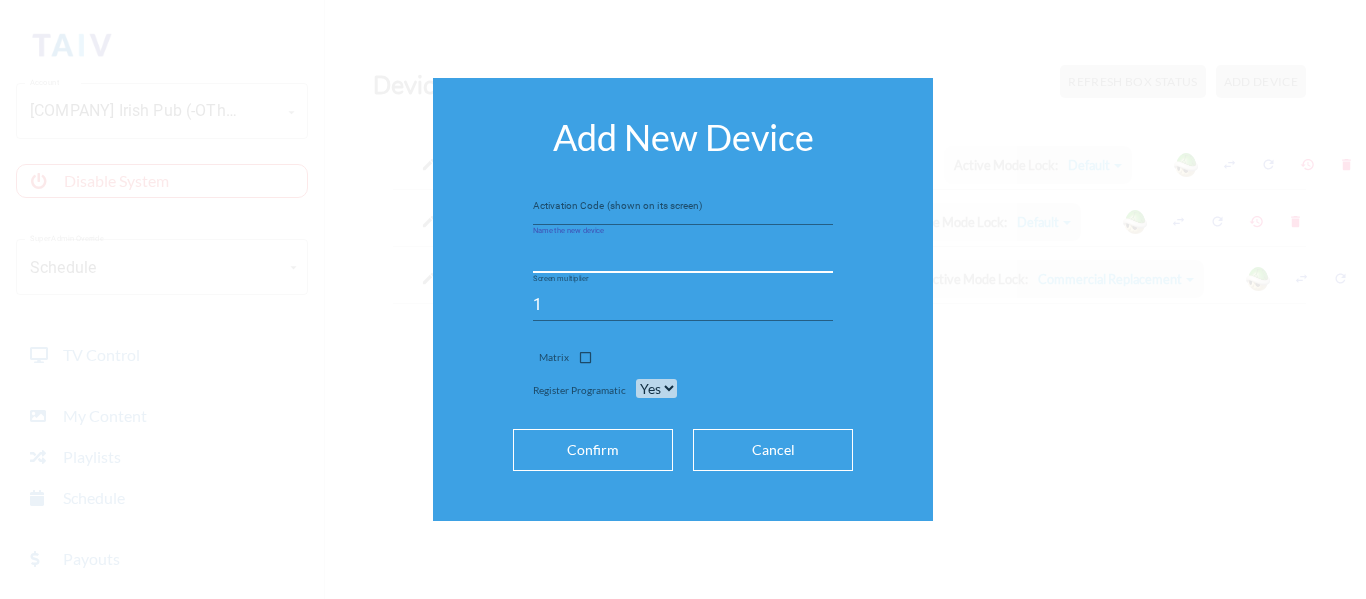 paste on "O'Donovan's Box 2 (DTV C)" 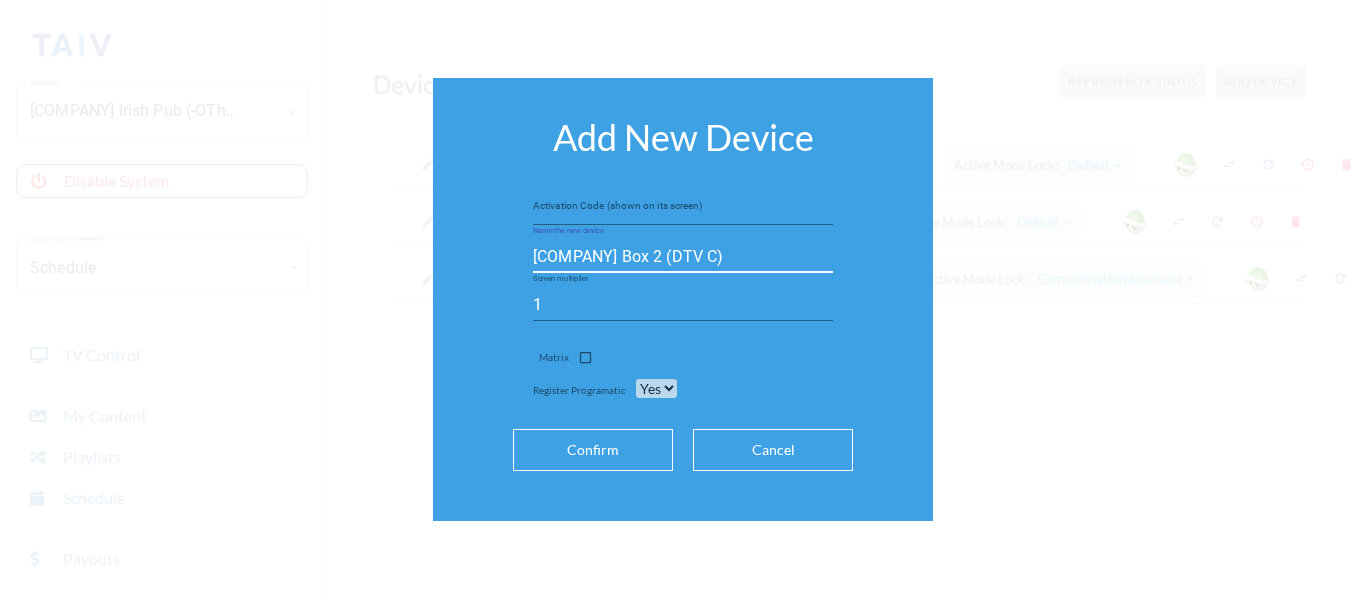 click on "O'Donovan's Box 2 (DTV C)" at bounding box center [683, 257] 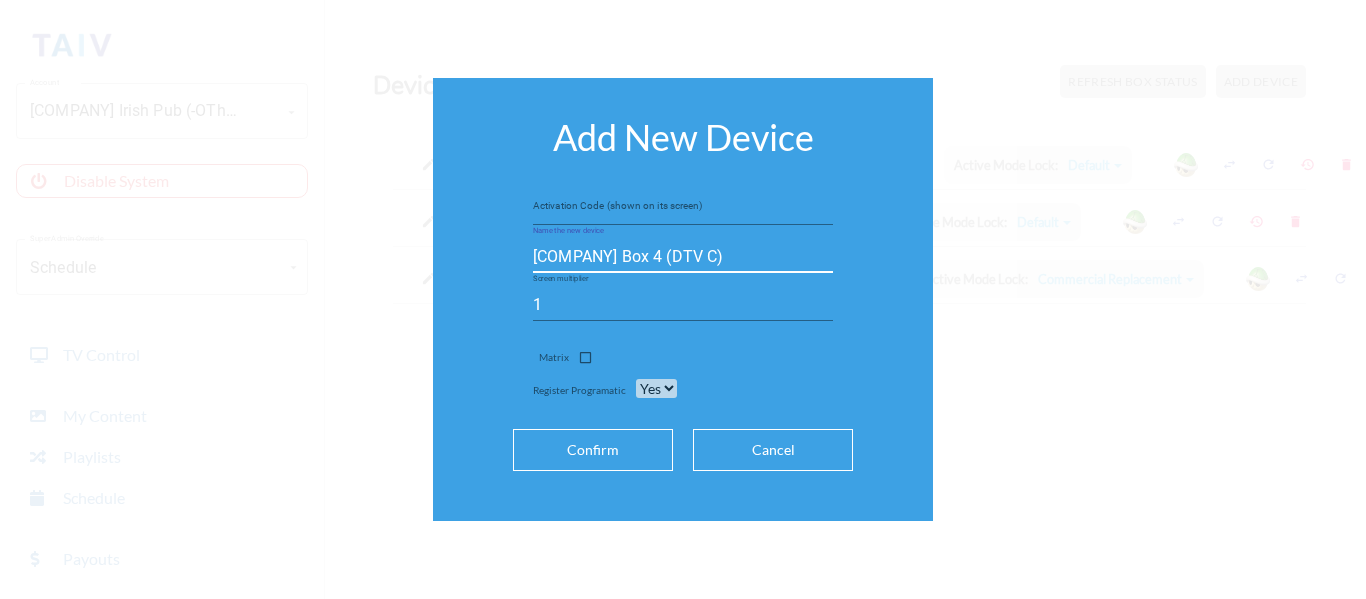 click on "O'Donovan's Box 4 (DTV C)" at bounding box center (683, 257) 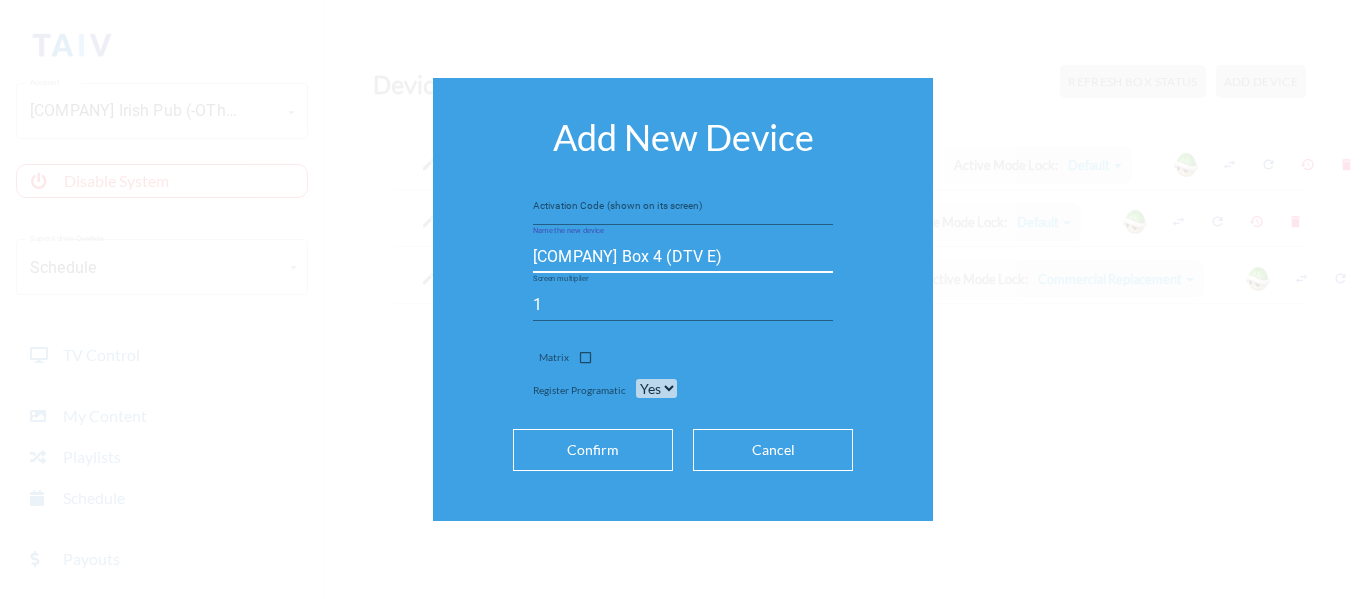 type on "O'Donovan's Box 4 (DTV E)" 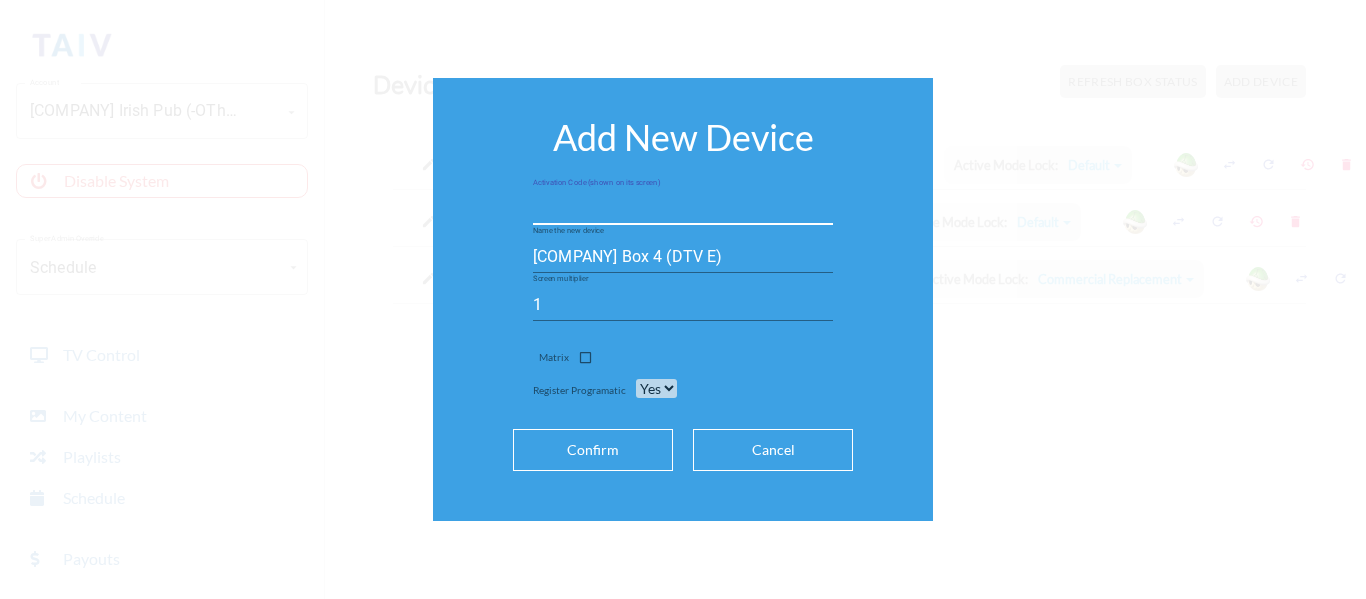 click at bounding box center [683, 209] 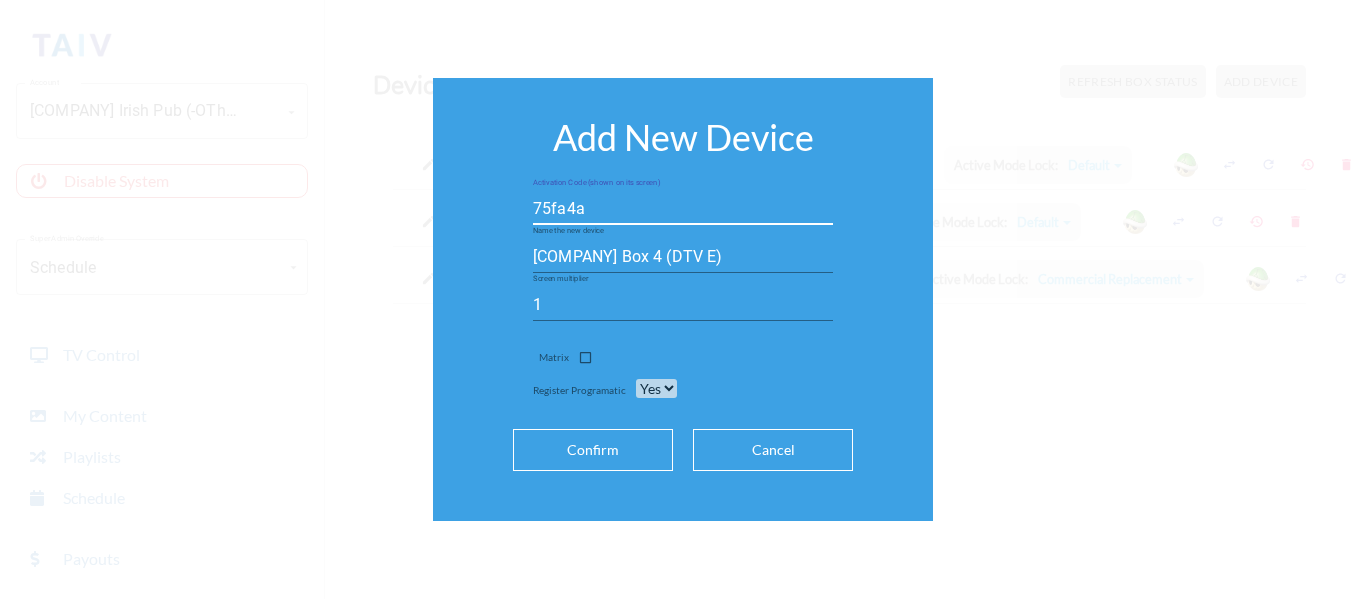 type on "75fa4a" 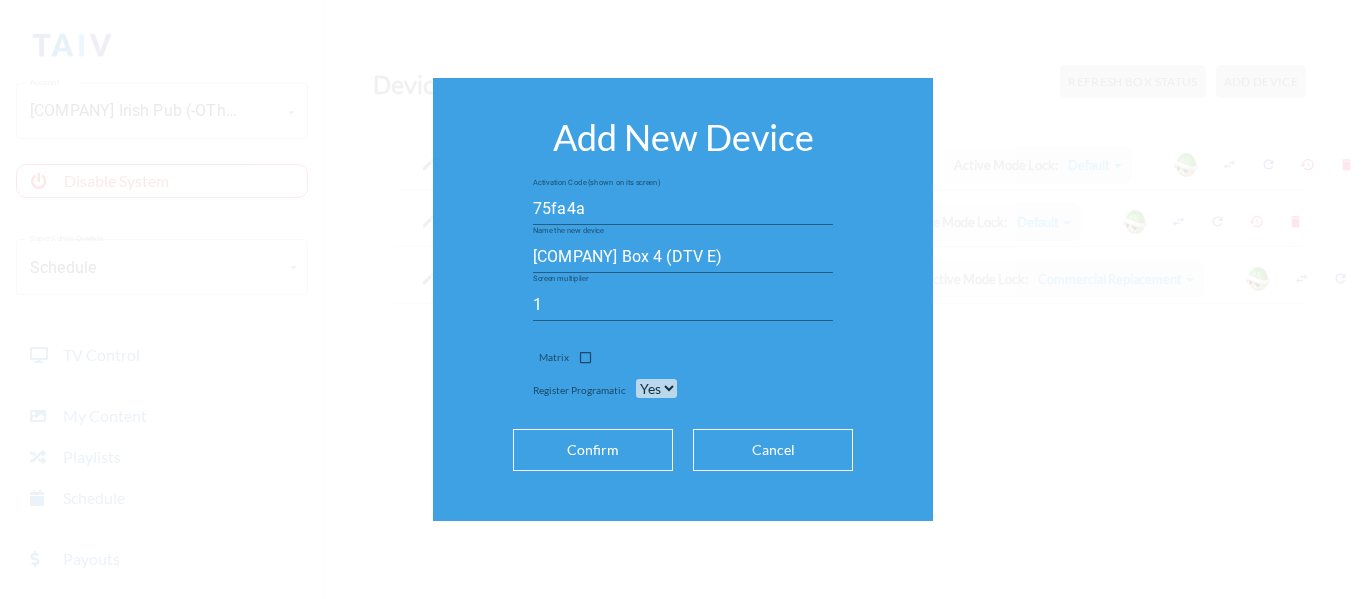 click on "Confirm" at bounding box center [593, 450] 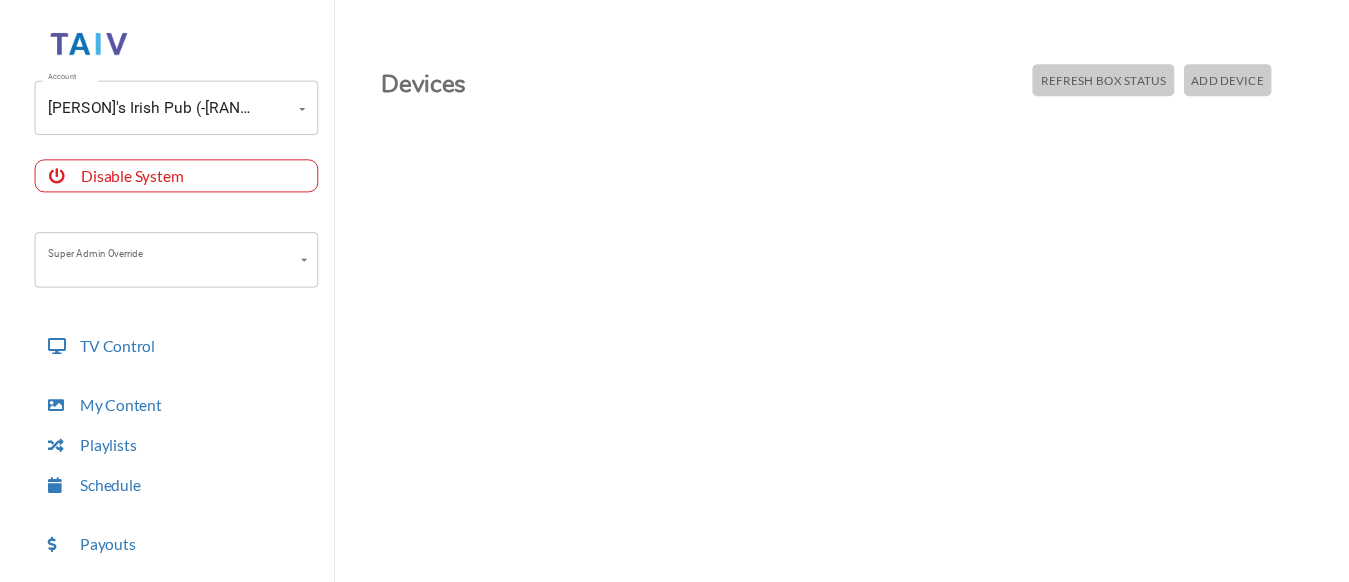 scroll, scrollTop: 1, scrollLeft: 0, axis: vertical 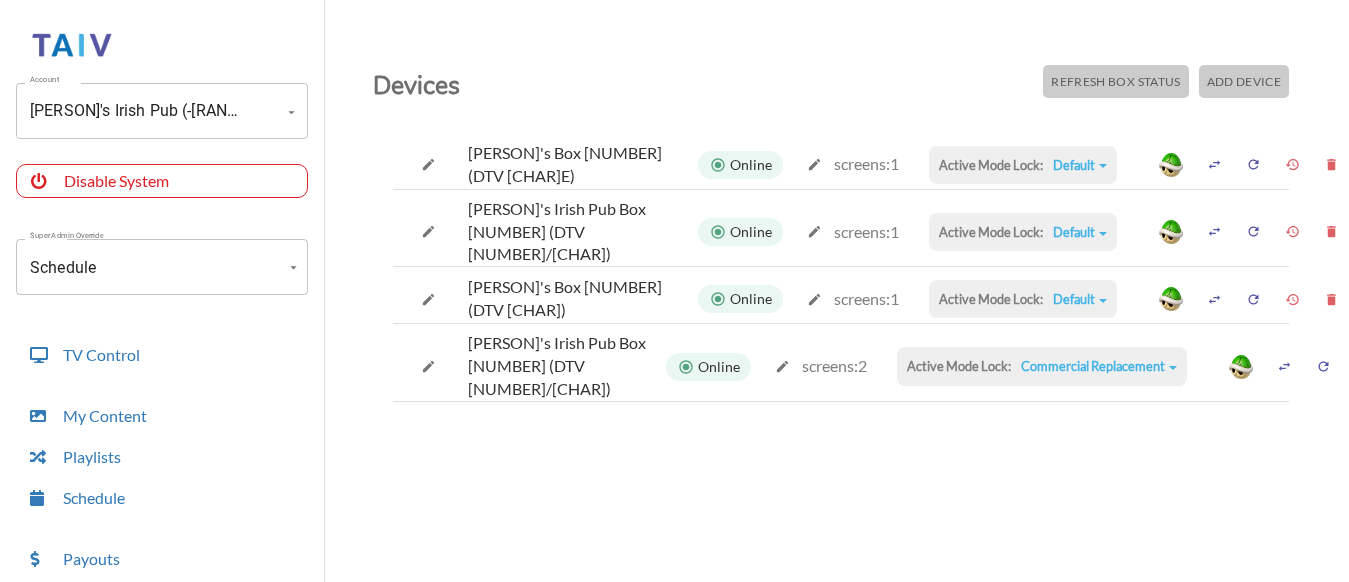 click at bounding box center [428, 164] 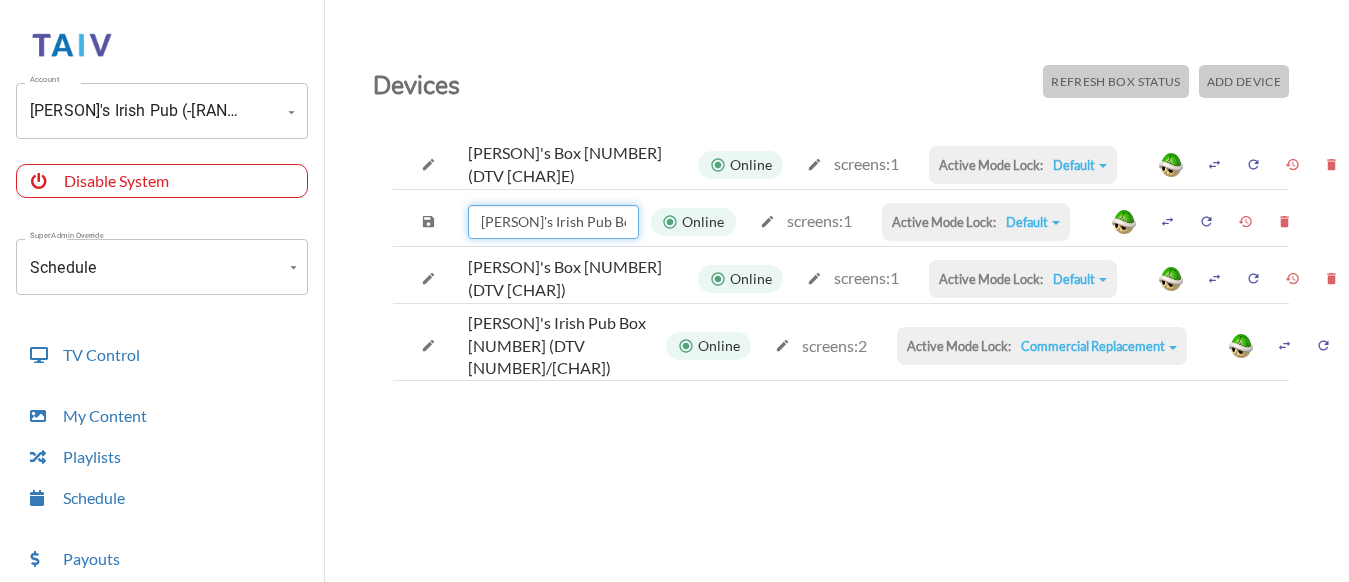click on "[COMPANY] Box [NUMBER] ([PRODUCT] [NUMBER]/[LETTER])" at bounding box center (553, 222) 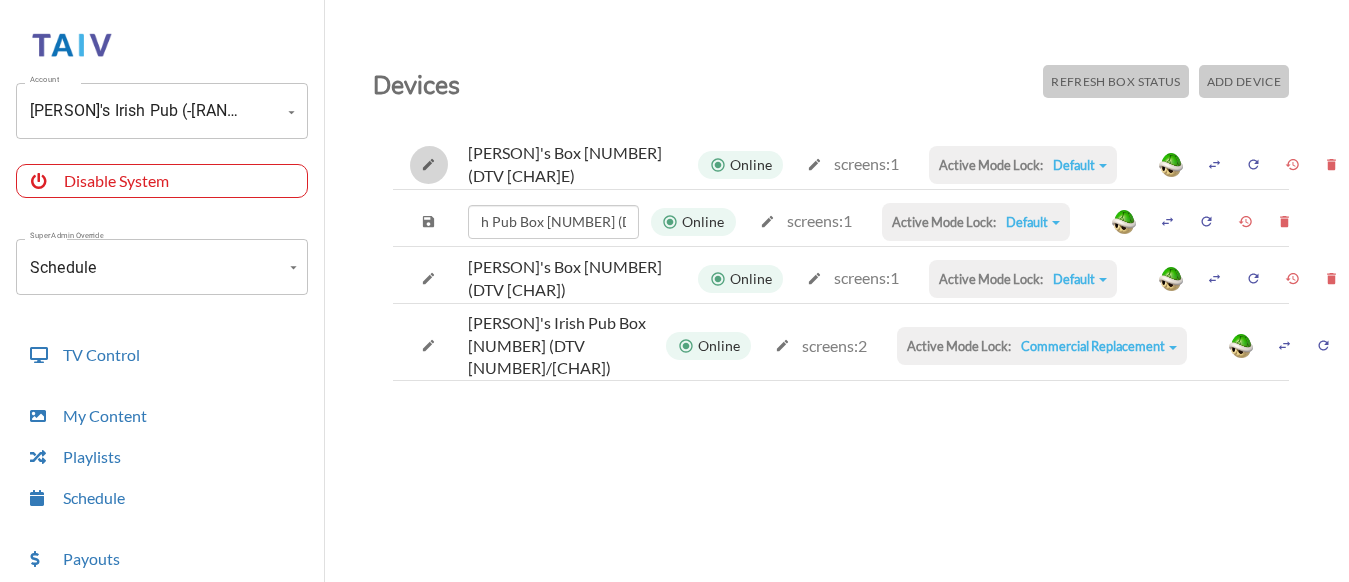 click at bounding box center (428, 164) 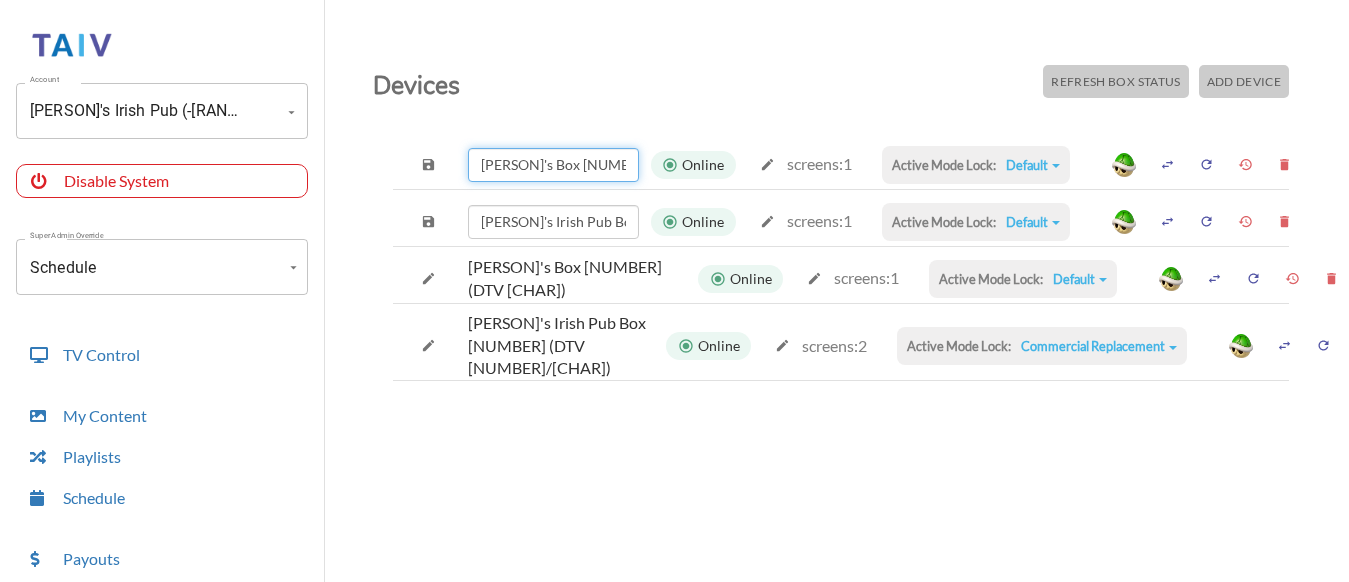 click on "O'Donovan's Box 4 (DTV E)" at bounding box center (553, 165) 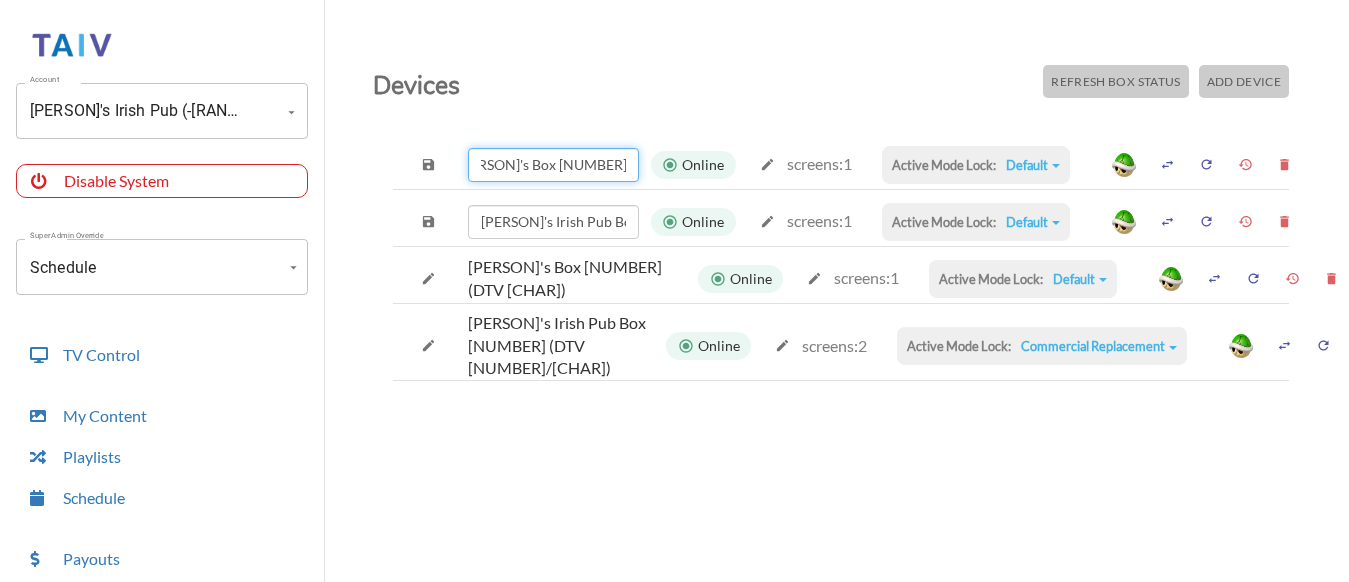 scroll, scrollTop: 0, scrollLeft: 26, axis: horizontal 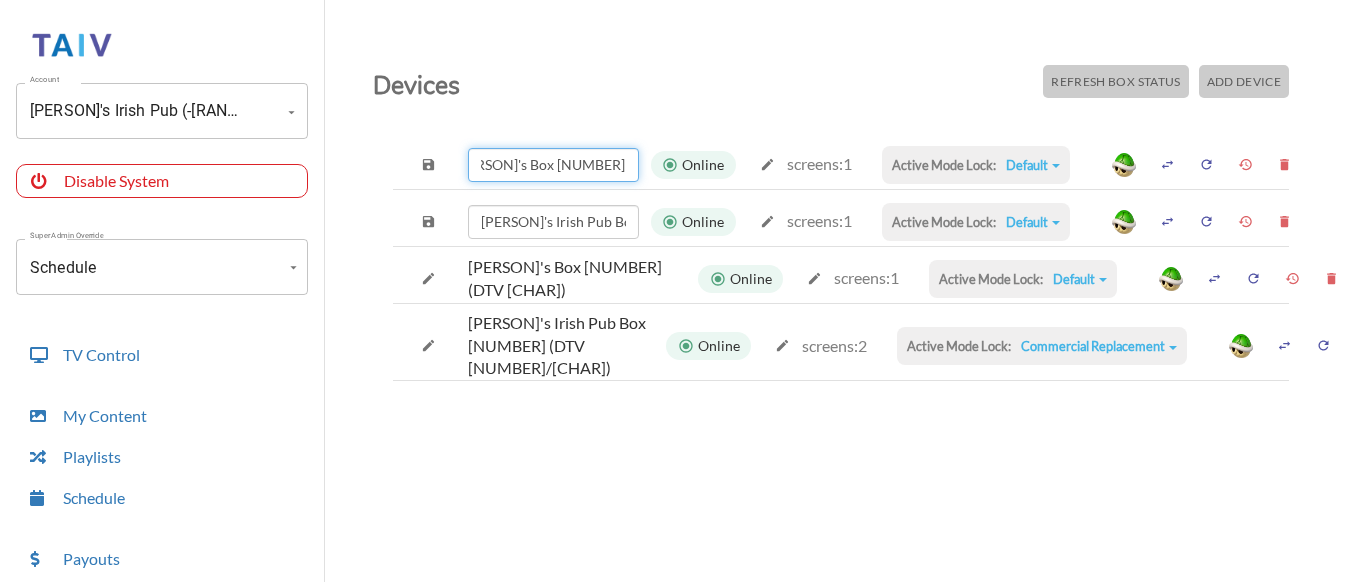 type on "O'Donovan's Box 4 (DTV 4/E)" 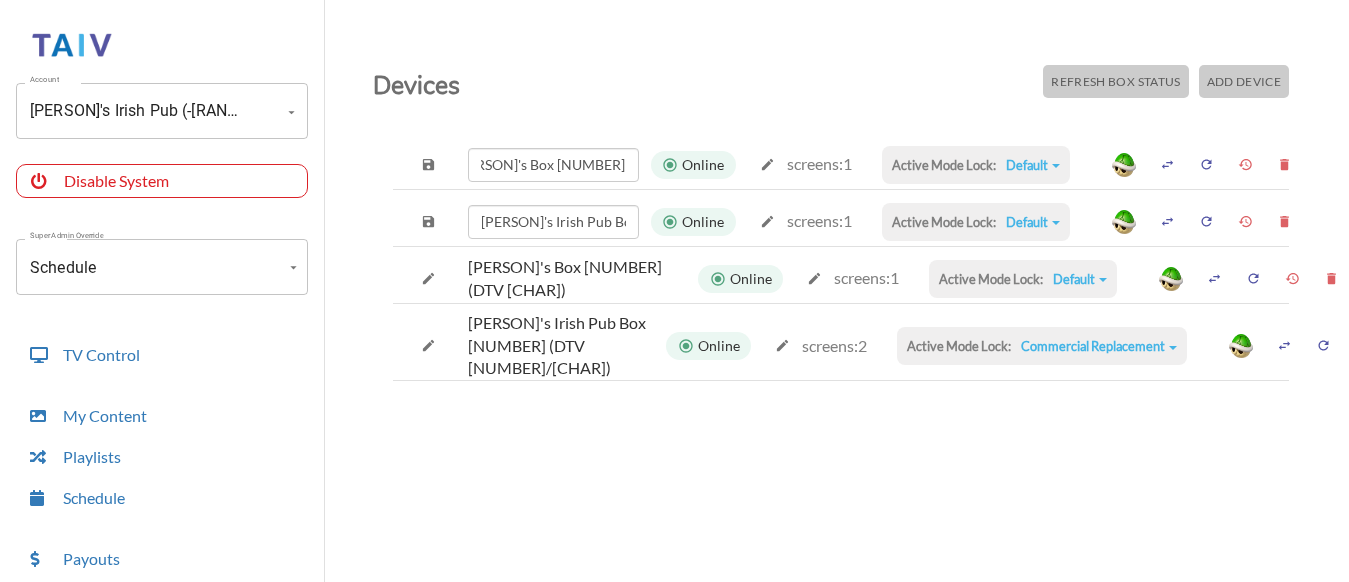 click at bounding box center [428, 164] 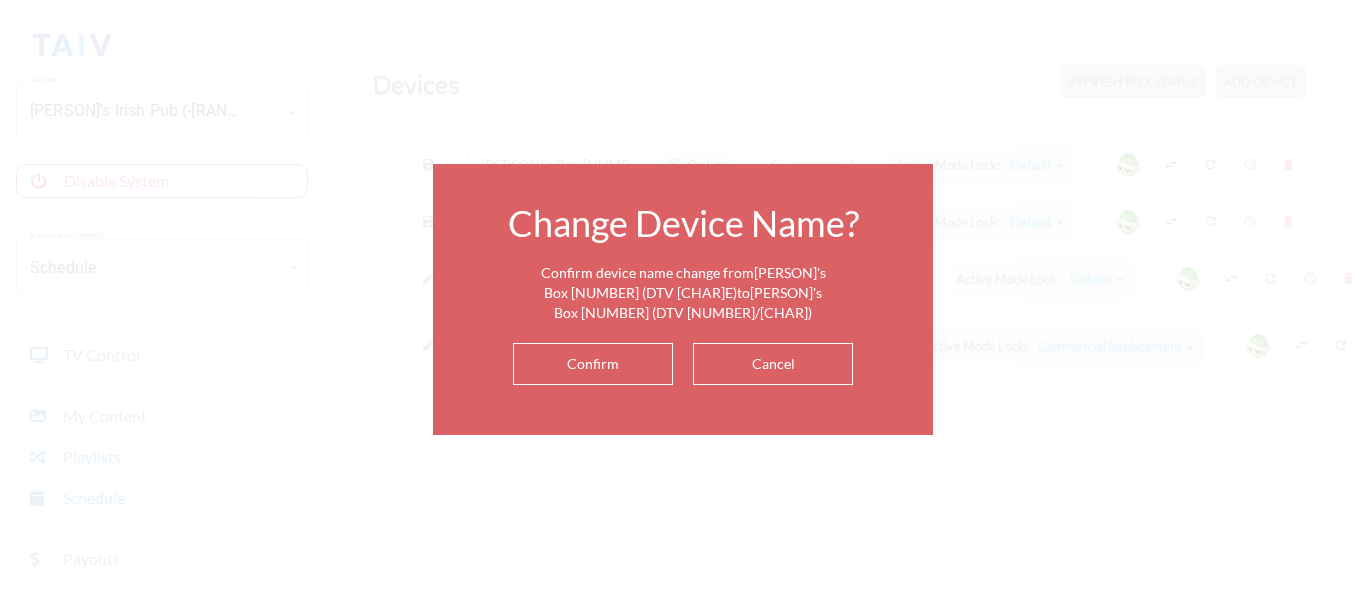 click on "Confirm" at bounding box center (593, 364) 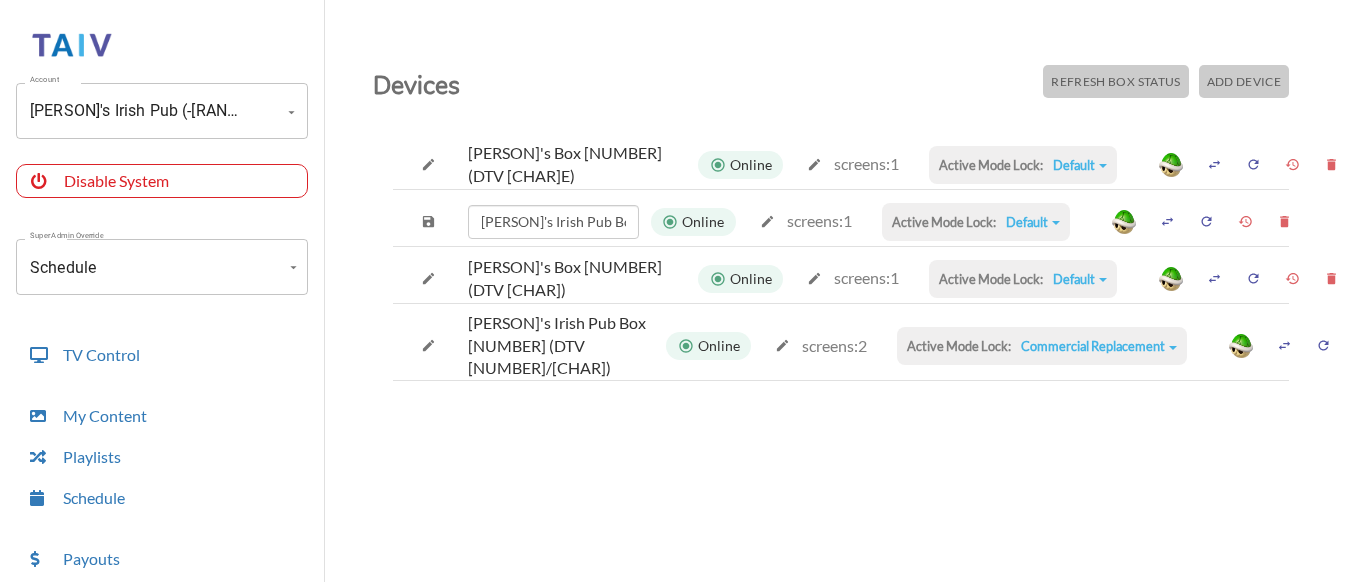click at bounding box center (428, 164) 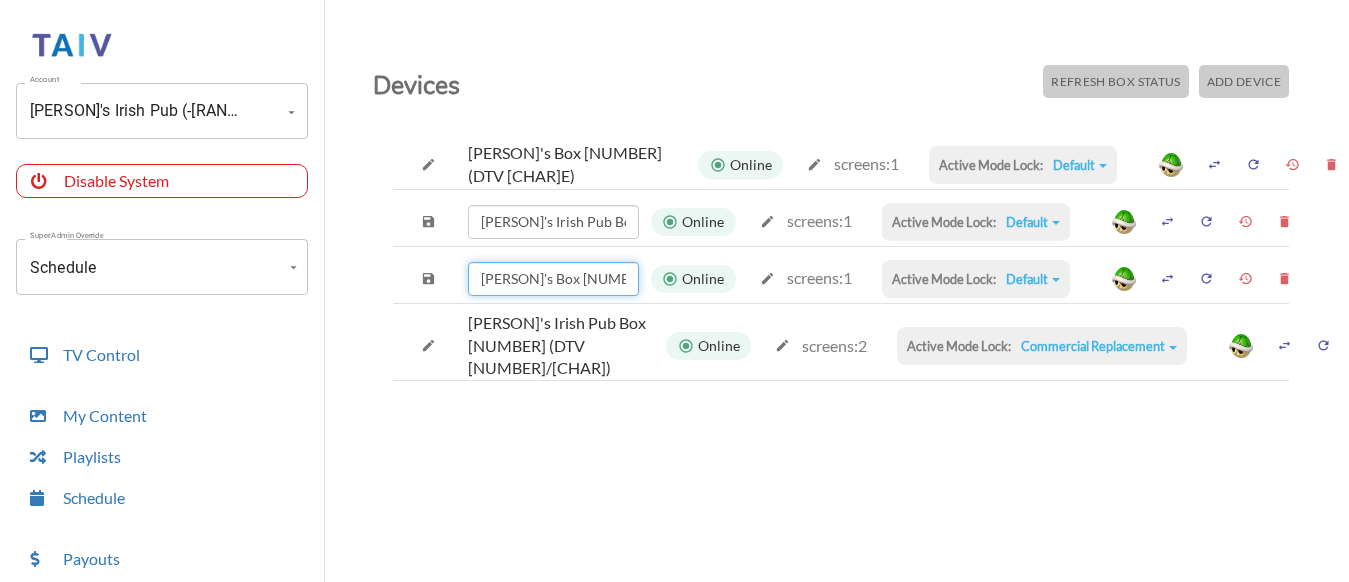 click on "O'Donovan's Box 3 (DTV D)" at bounding box center [553, 222] 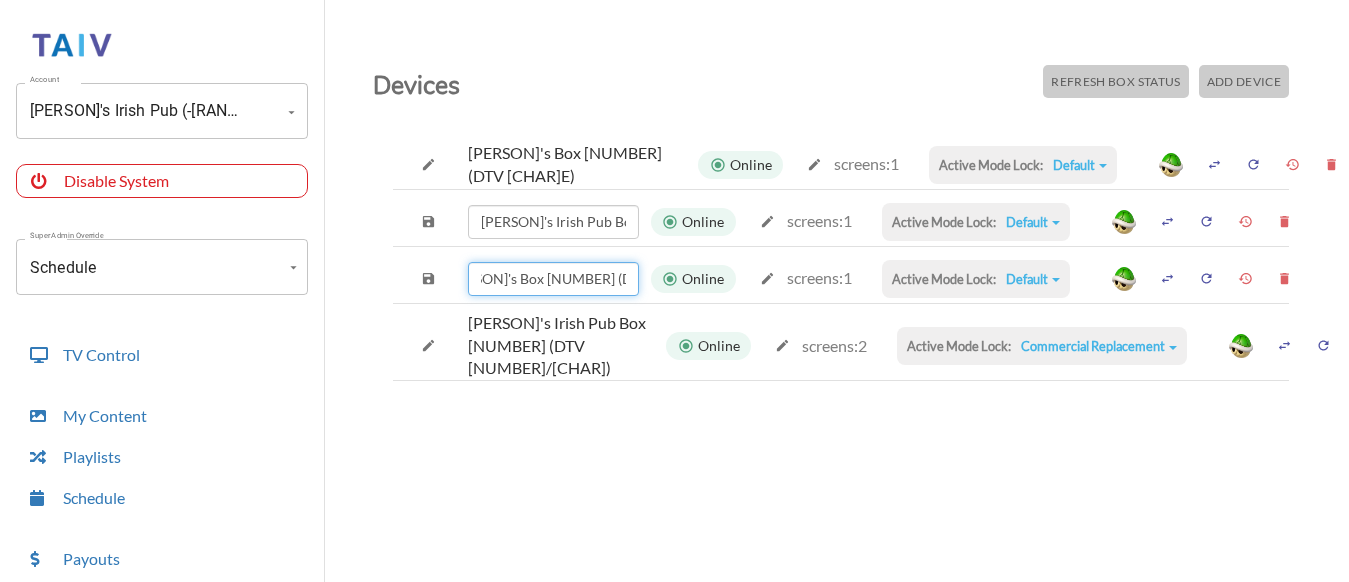 scroll, scrollTop: 0, scrollLeft: 39, axis: horizontal 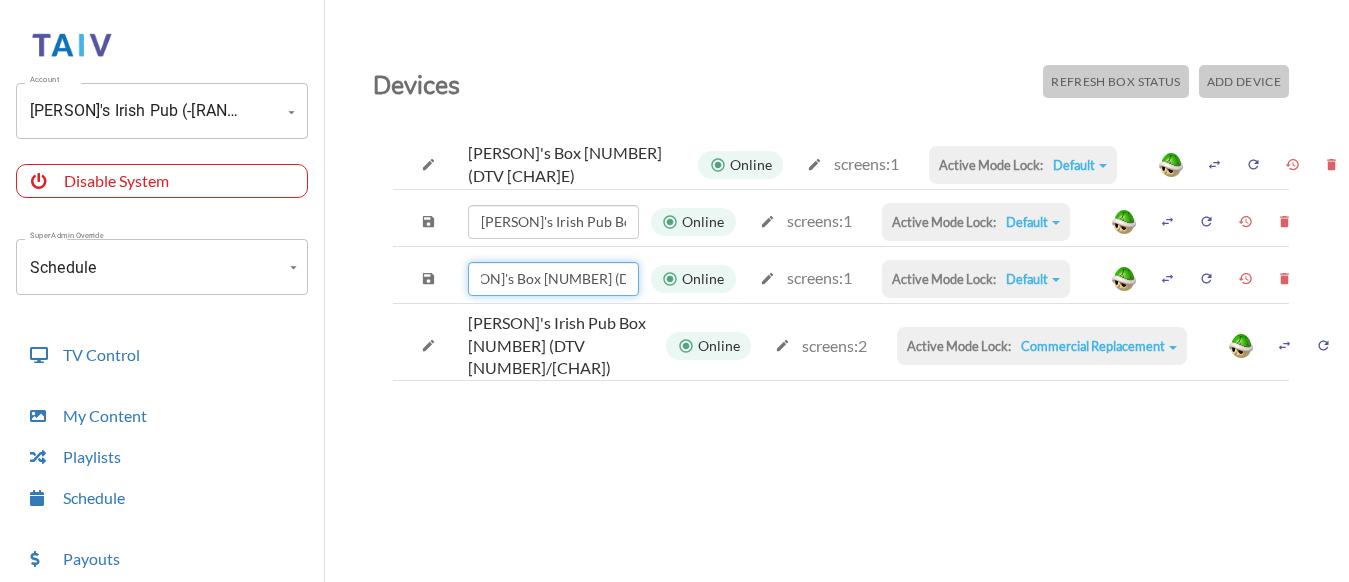type on "O'Donovan's Box 3 (DTV 3/D)" 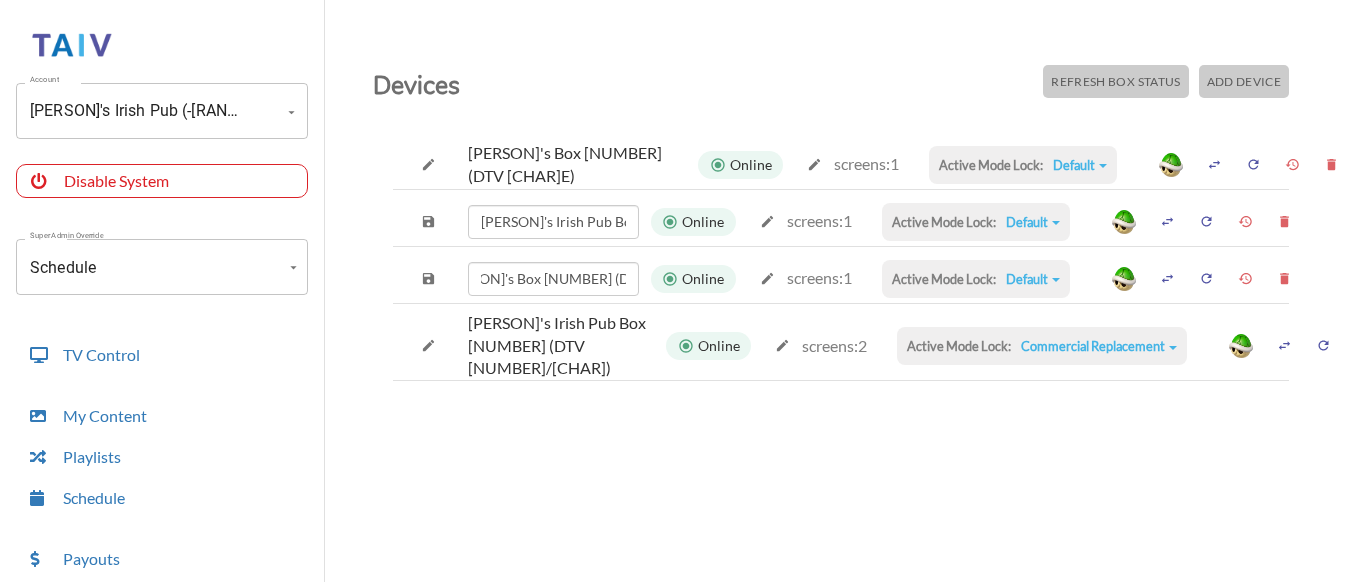 click at bounding box center (428, 164) 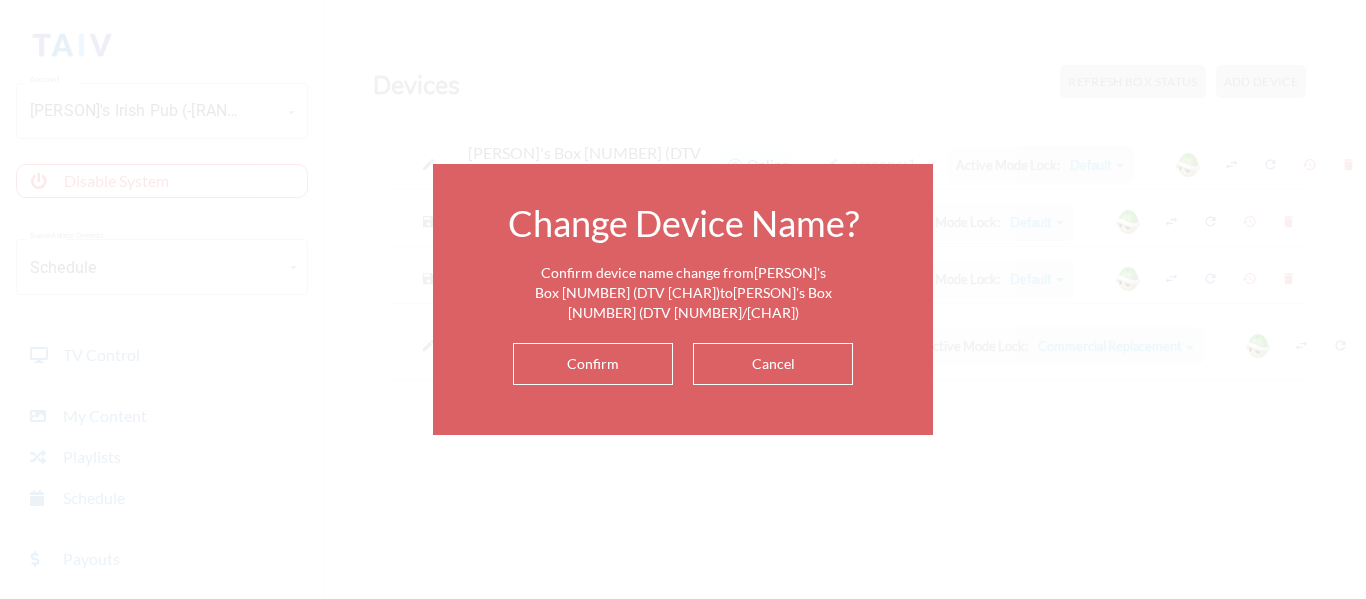 click on "Confirm" at bounding box center (593, 364) 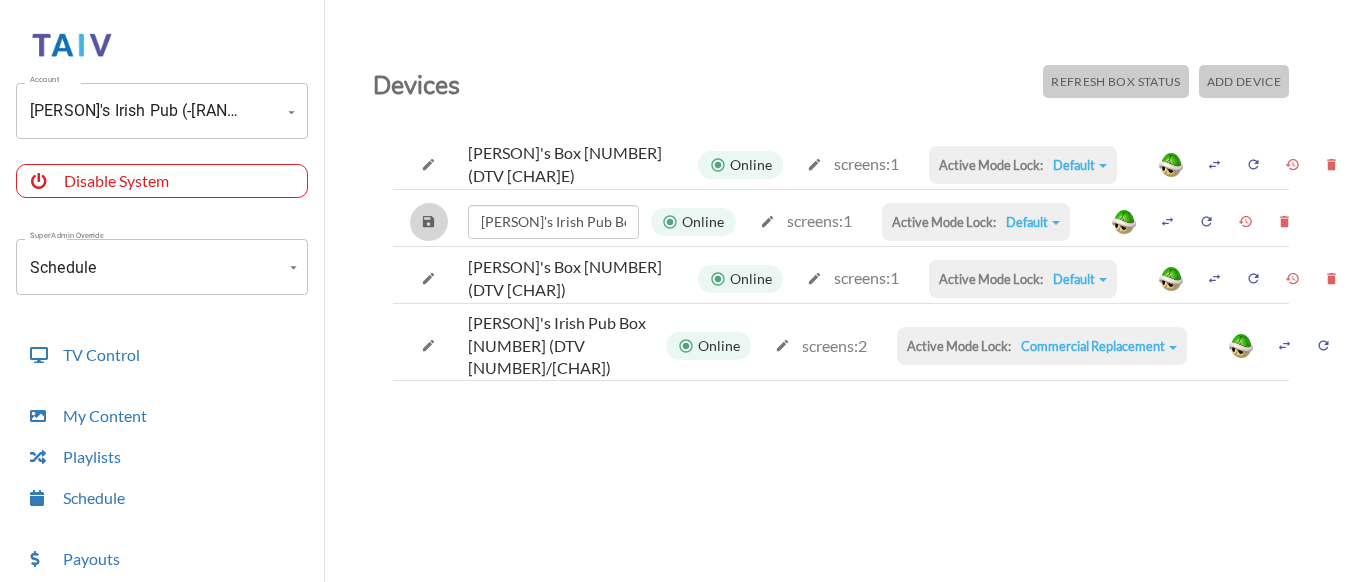 click at bounding box center [428, 164] 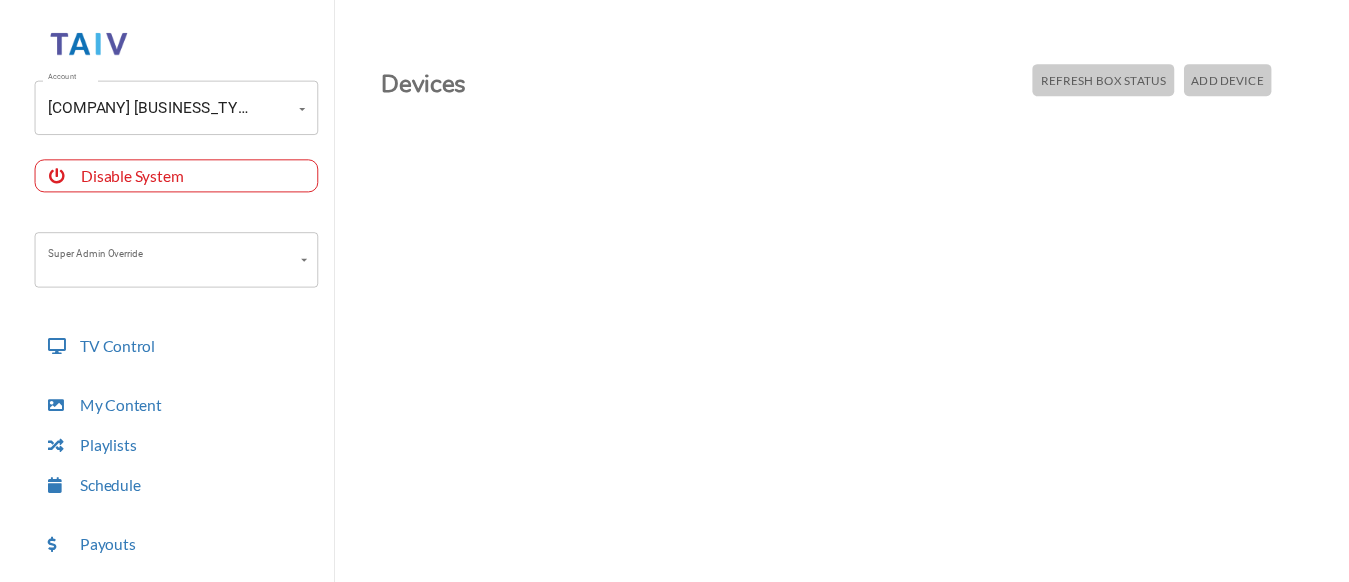 scroll, scrollTop: 1, scrollLeft: 0, axis: vertical 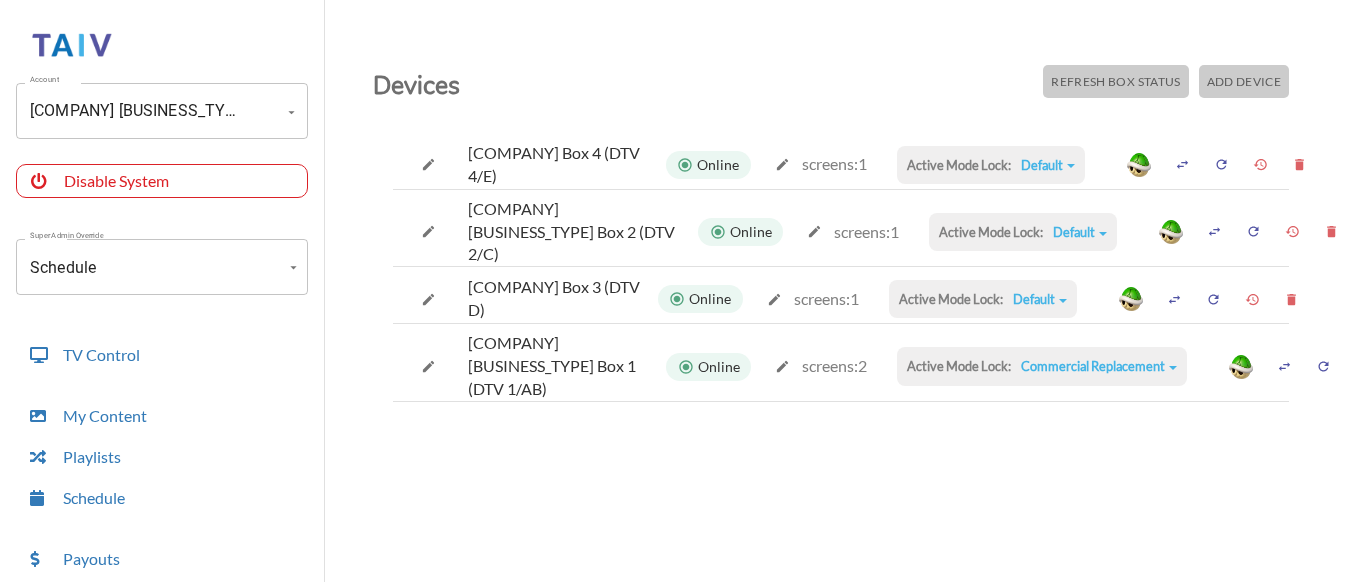click at bounding box center (428, 164) 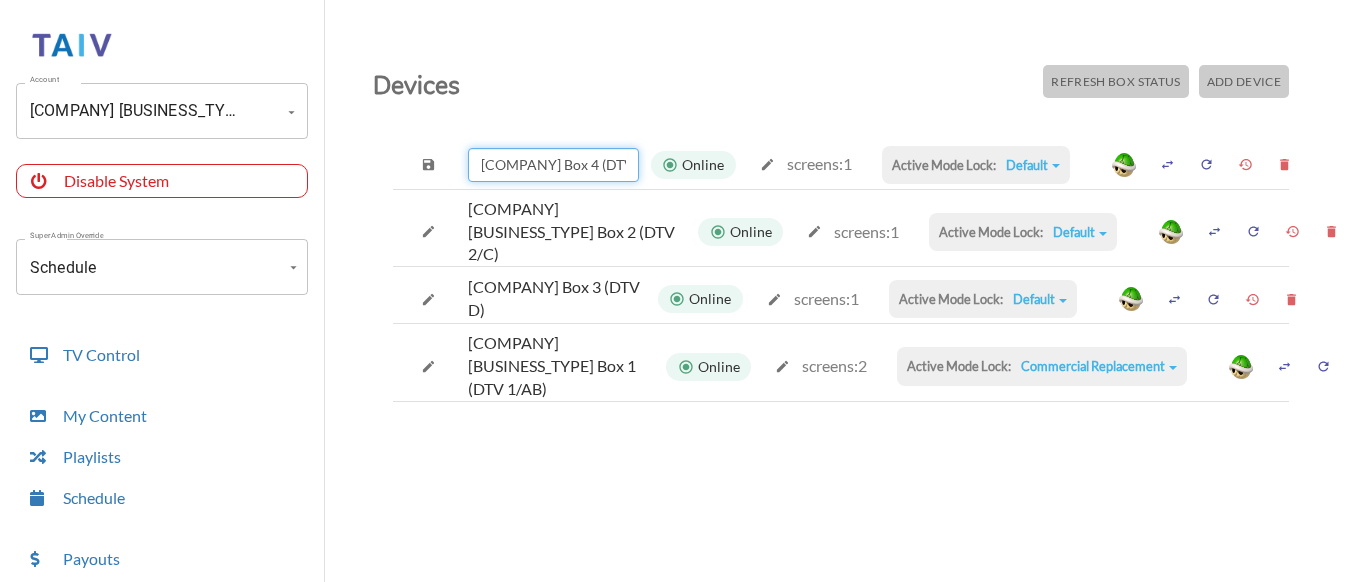 click on "O'Donovan's Box 4 (DTV 4/E)" at bounding box center [553, 165] 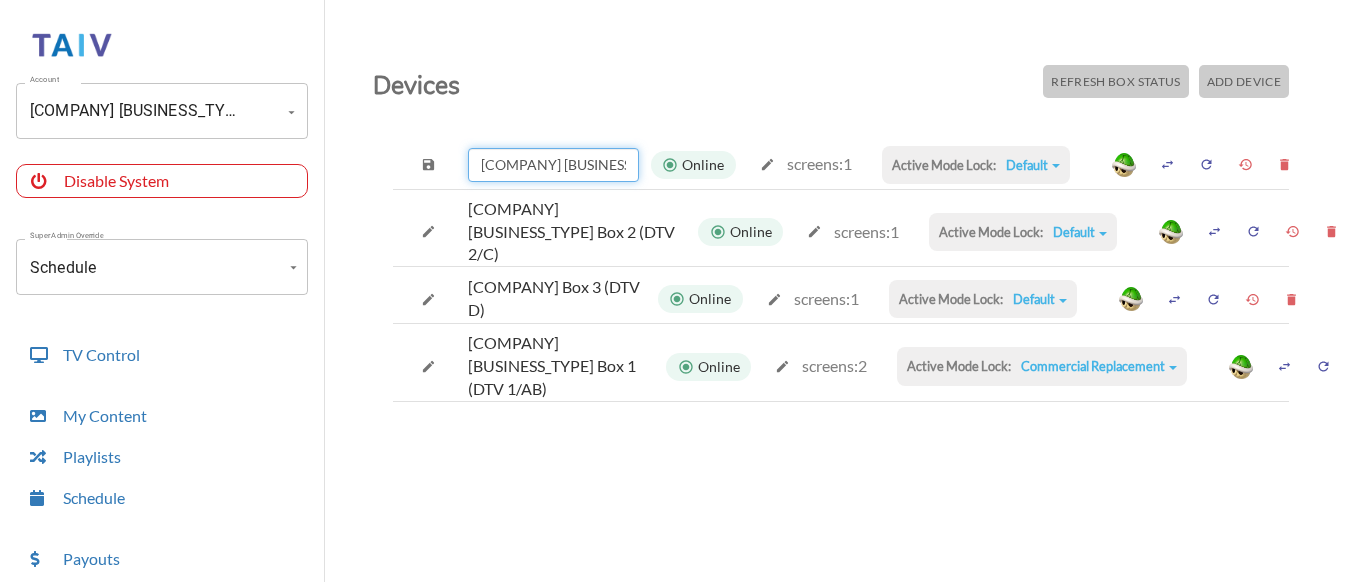 type on "[BRAND] [BRAND] [BRAND] [BRAND]" 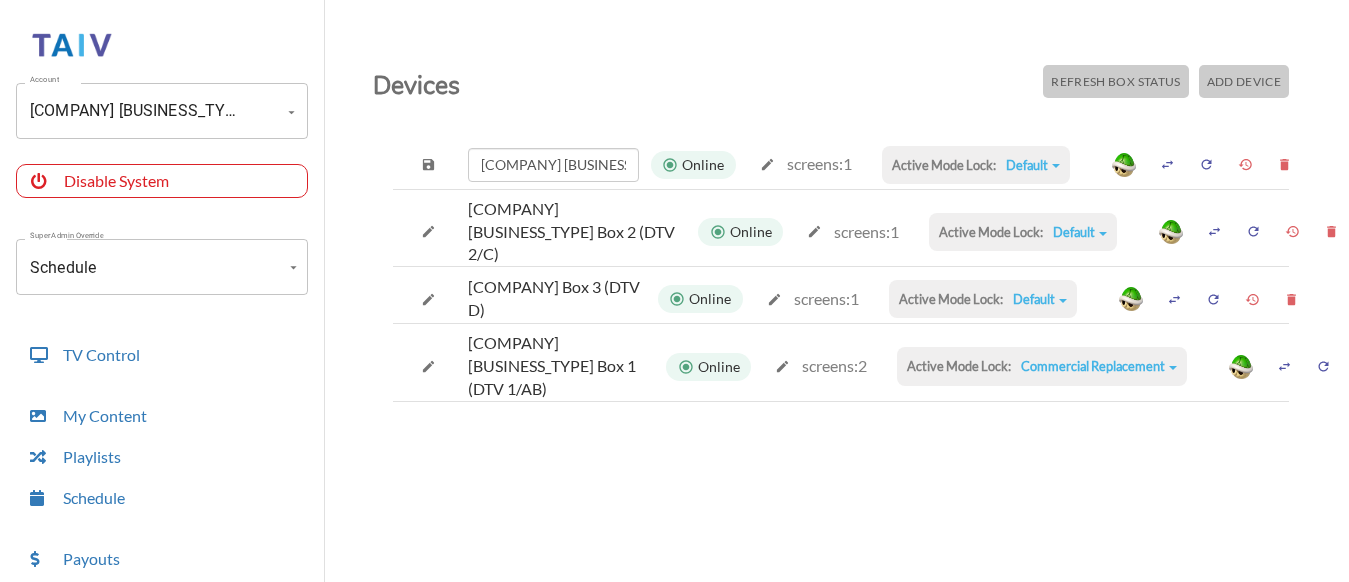 click at bounding box center [428, 164] 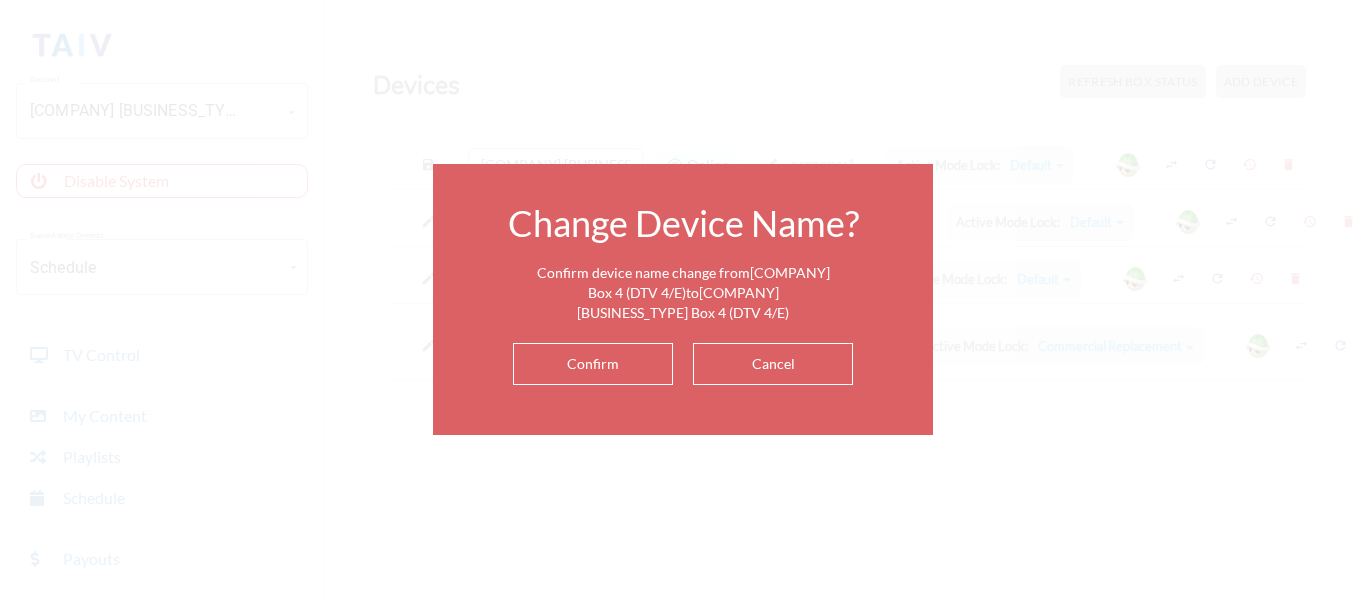 click on "Confirm" at bounding box center (593, 364) 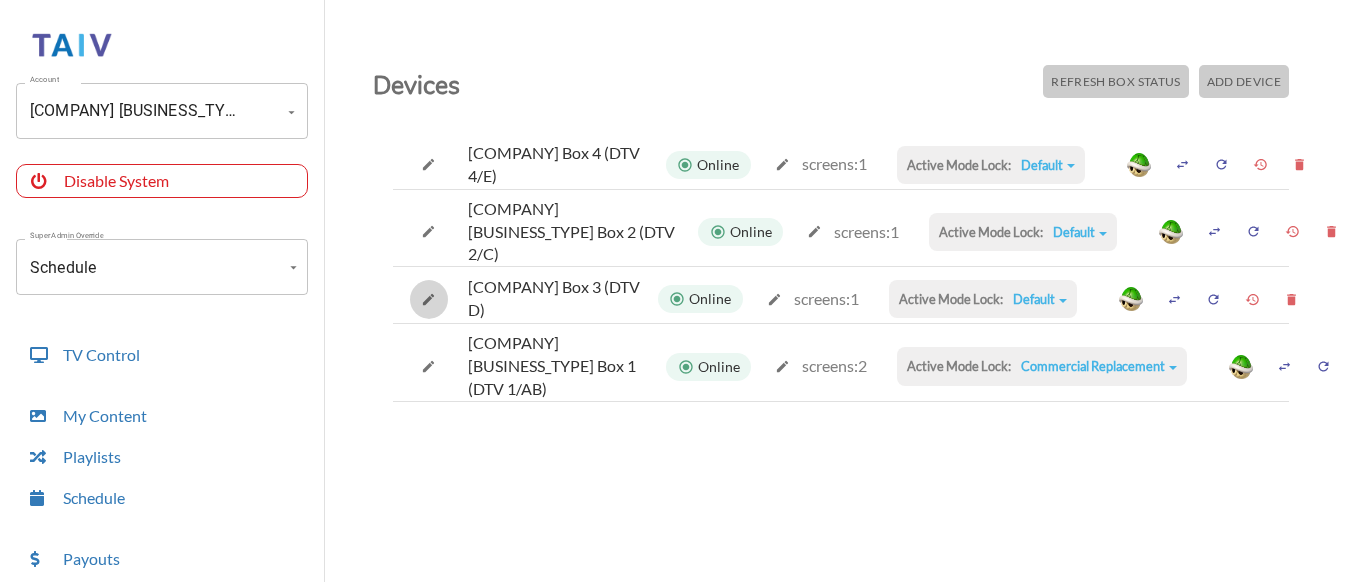 click at bounding box center [428, 164] 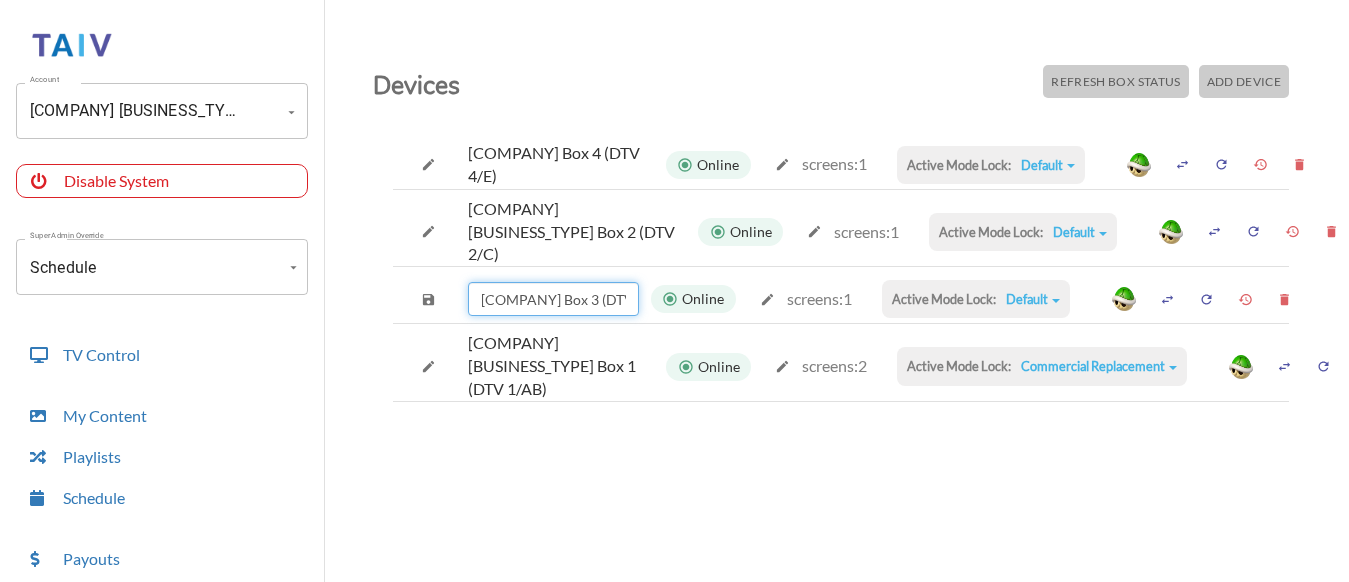 click on "O'Donovan's Box 3 (DTV D)" at bounding box center [553, 299] 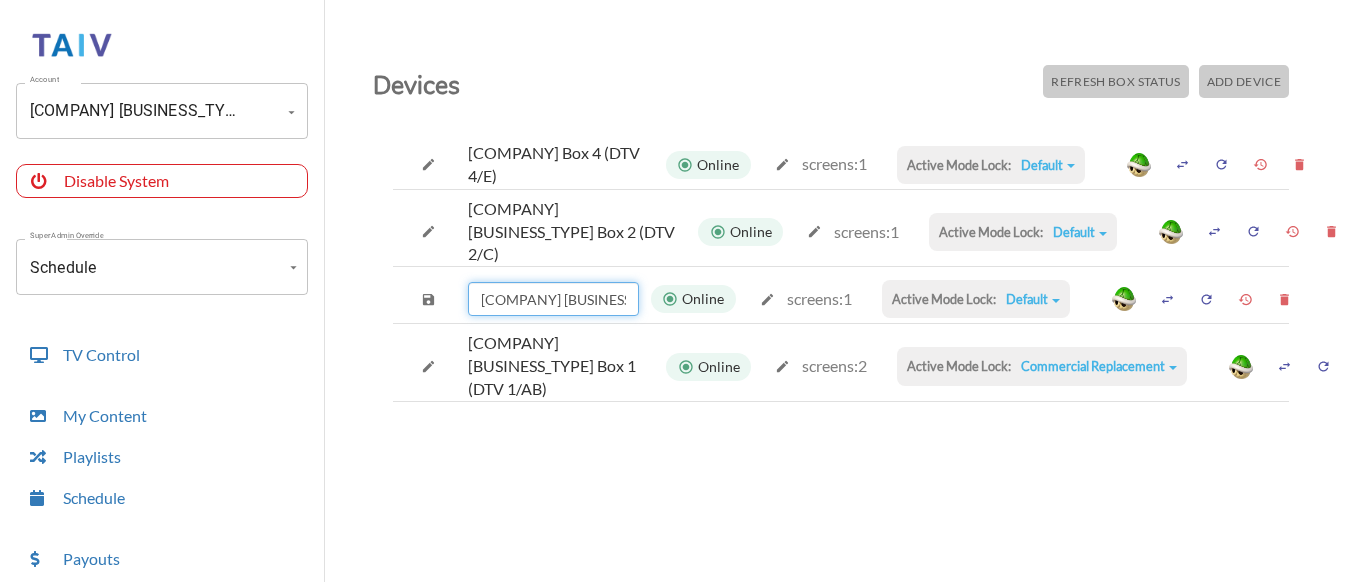 type on "[BRAND] [BRAND] [BRAND] [BRAND]" 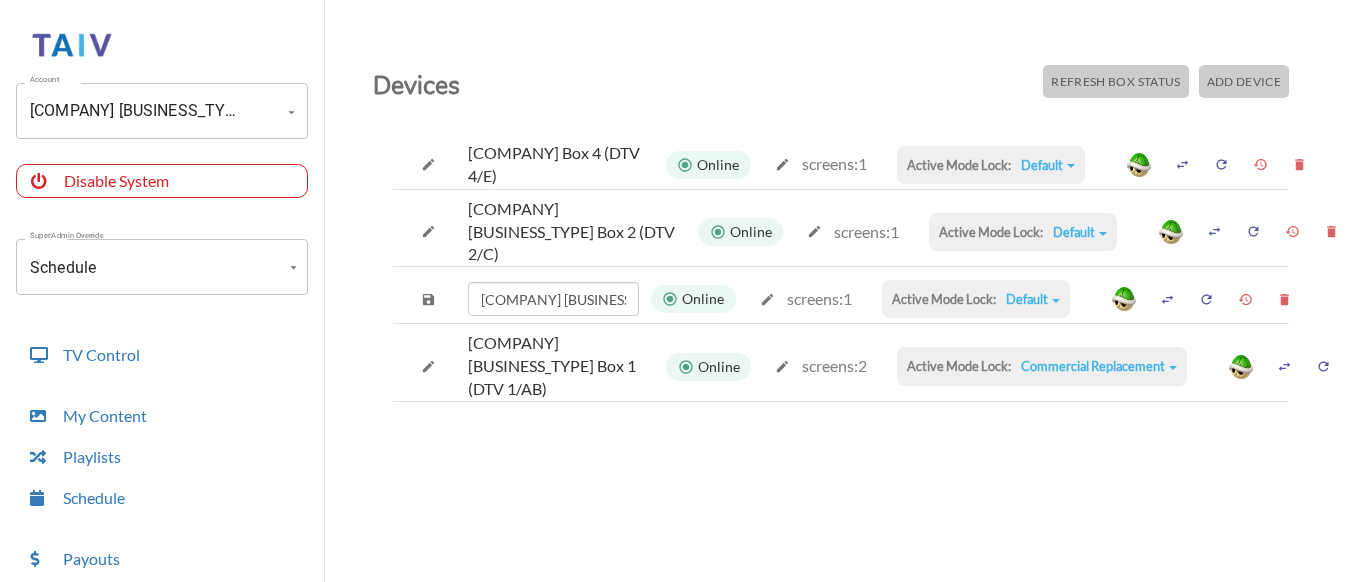 click at bounding box center [428, 164] 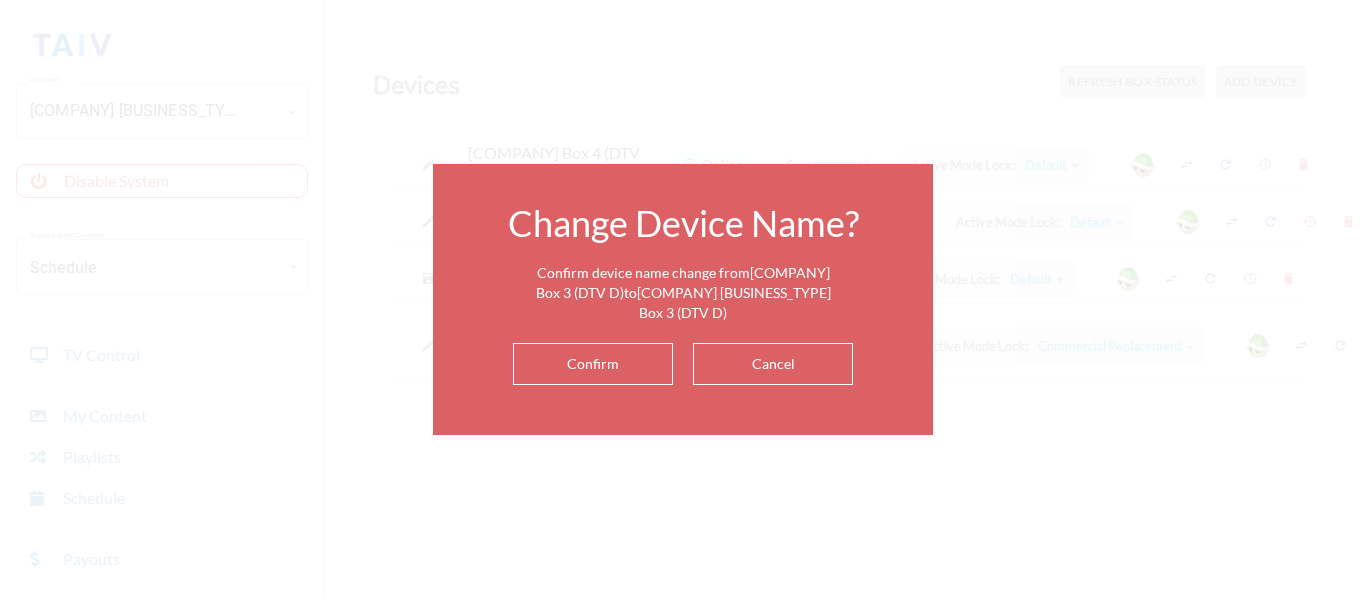 click on "Confirm" at bounding box center (593, 364) 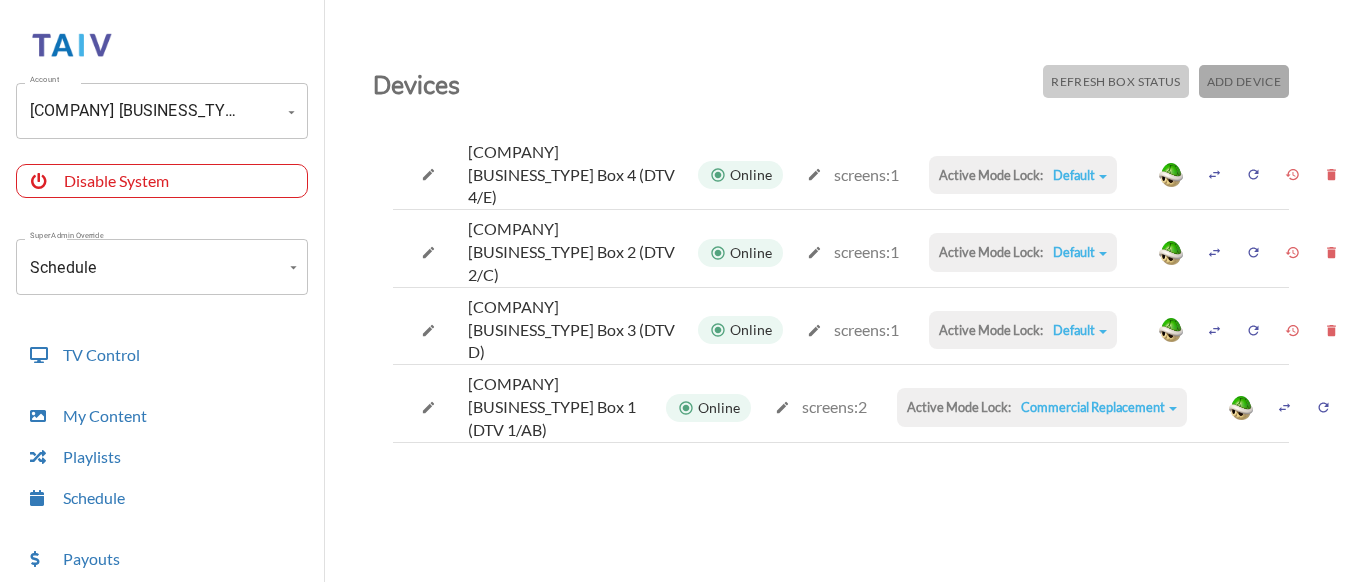 click on "Add Device" at bounding box center [1115, 81] 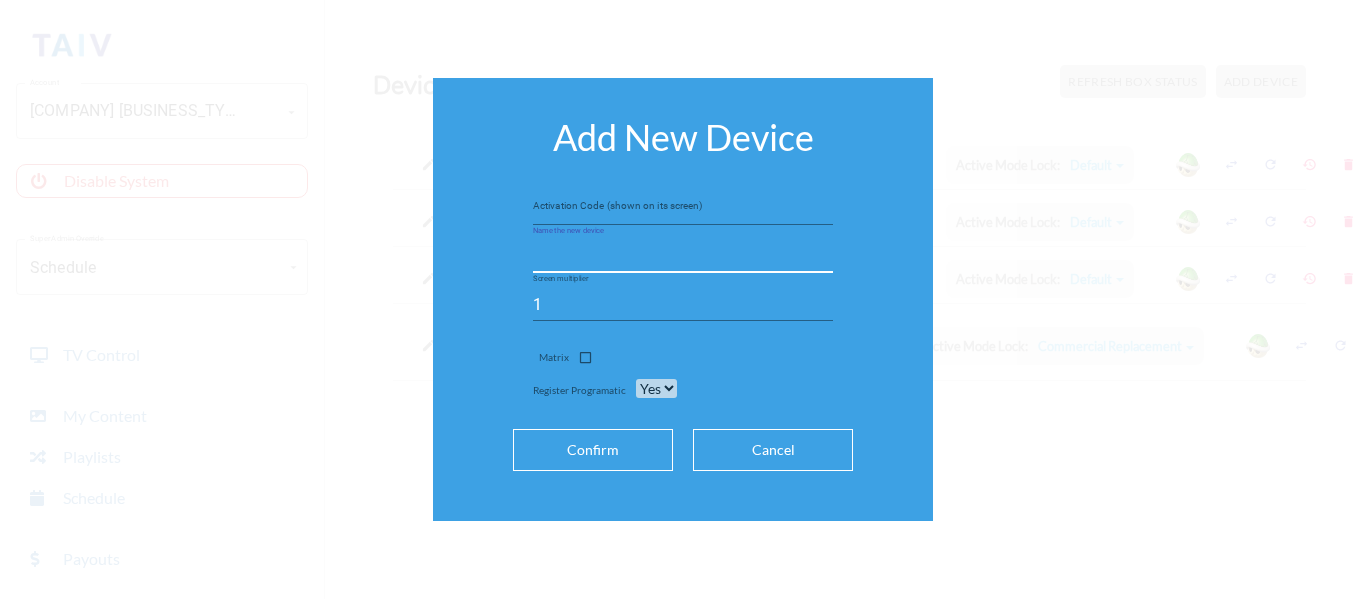 click at bounding box center (683, 257) 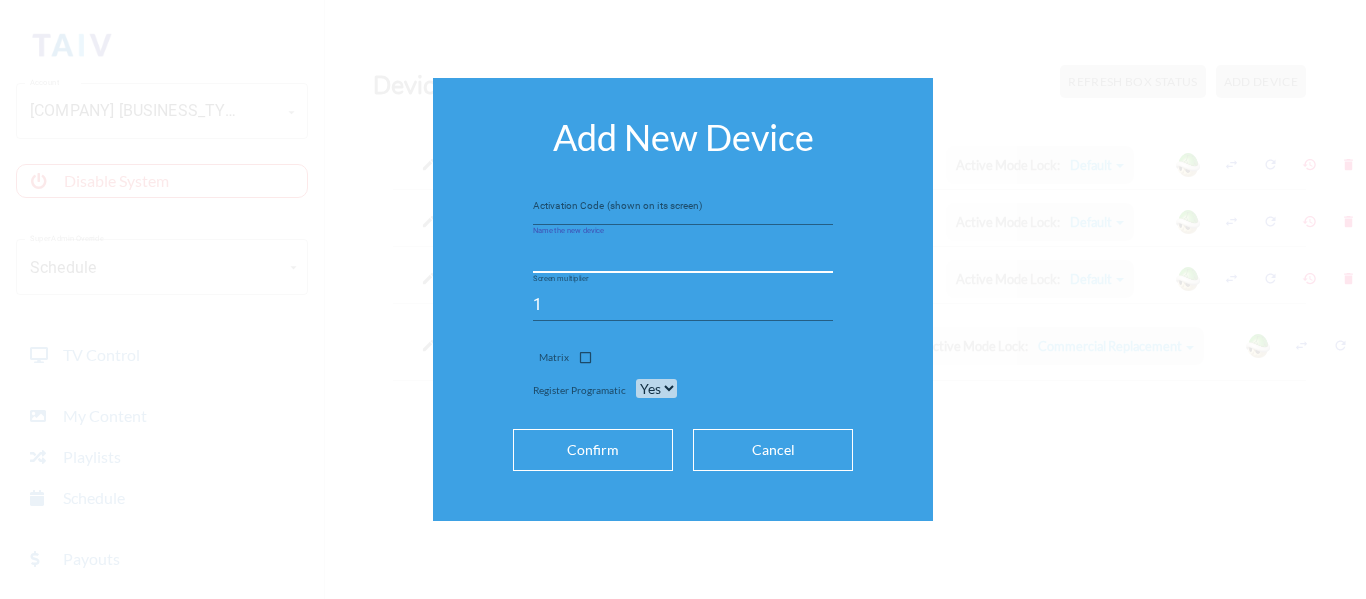 paste on "O'Donovan's Box 2 (DTV C)" 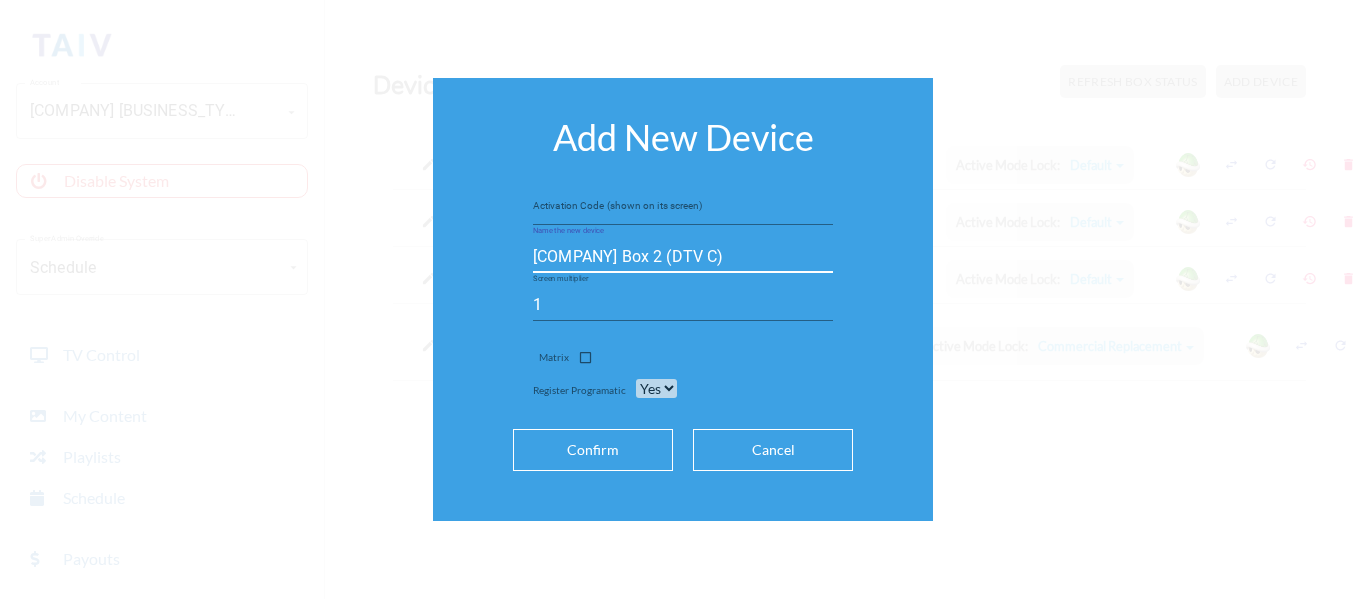 click on "O'Donovan's Box 2 (DTV C)" at bounding box center [683, 257] 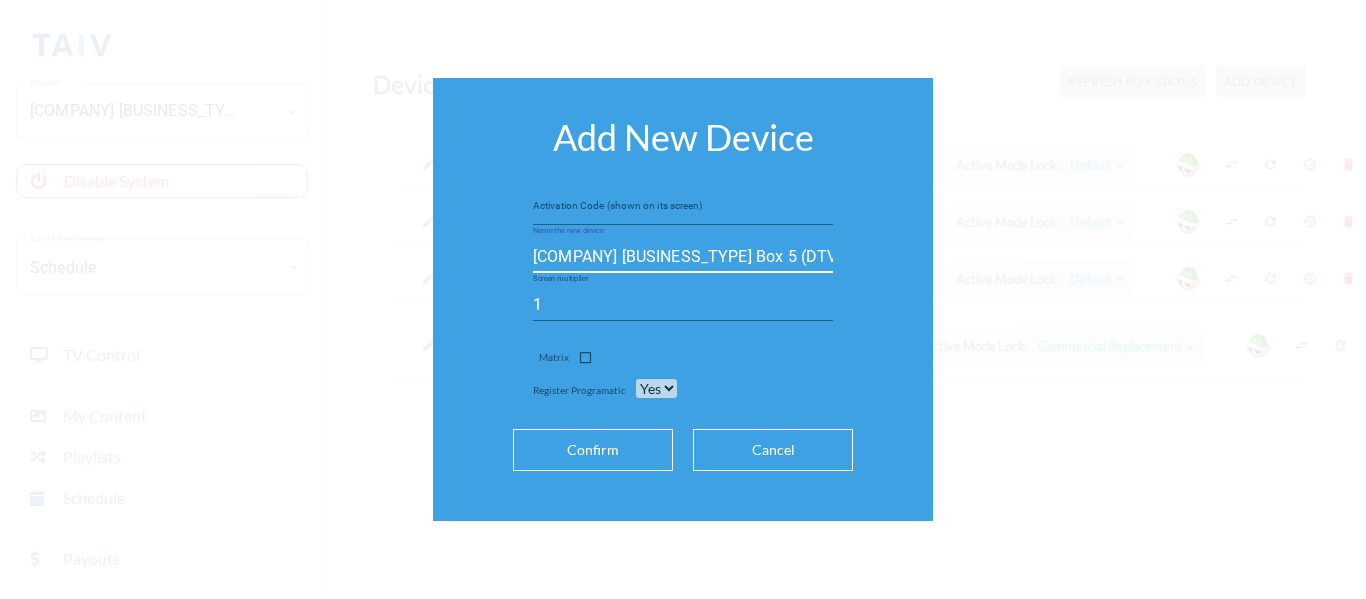 type on "[BRAND] [BRAND] [BRAND] [BRAND]" 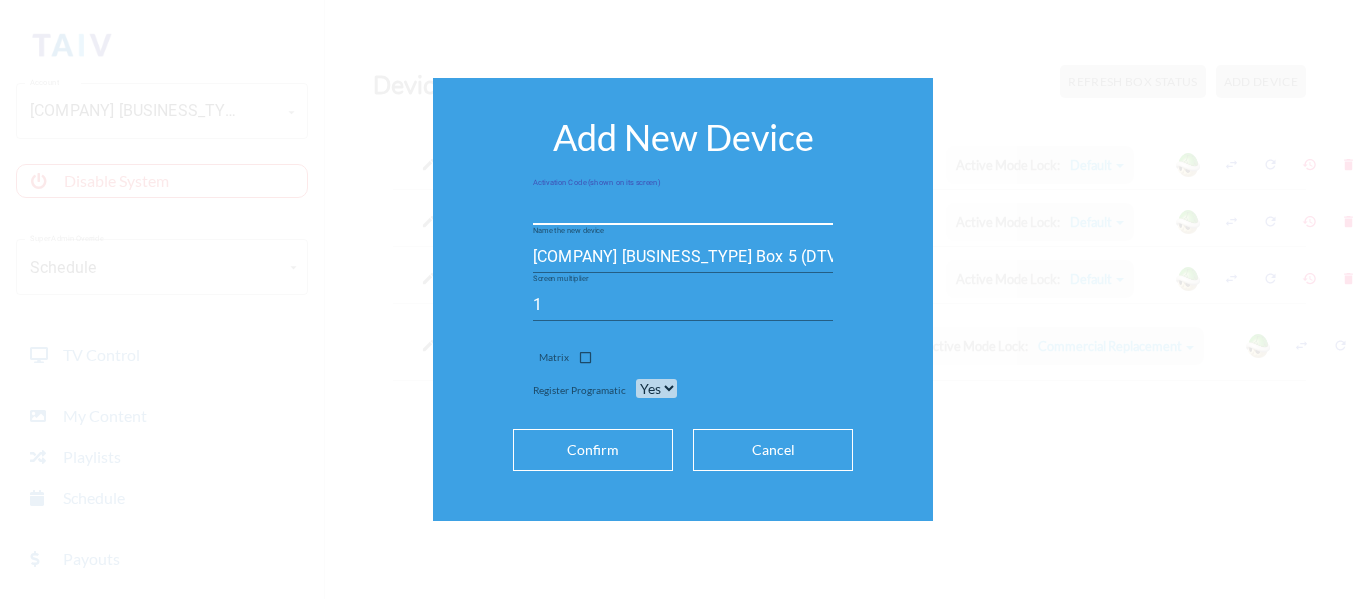 click at bounding box center [683, 209] 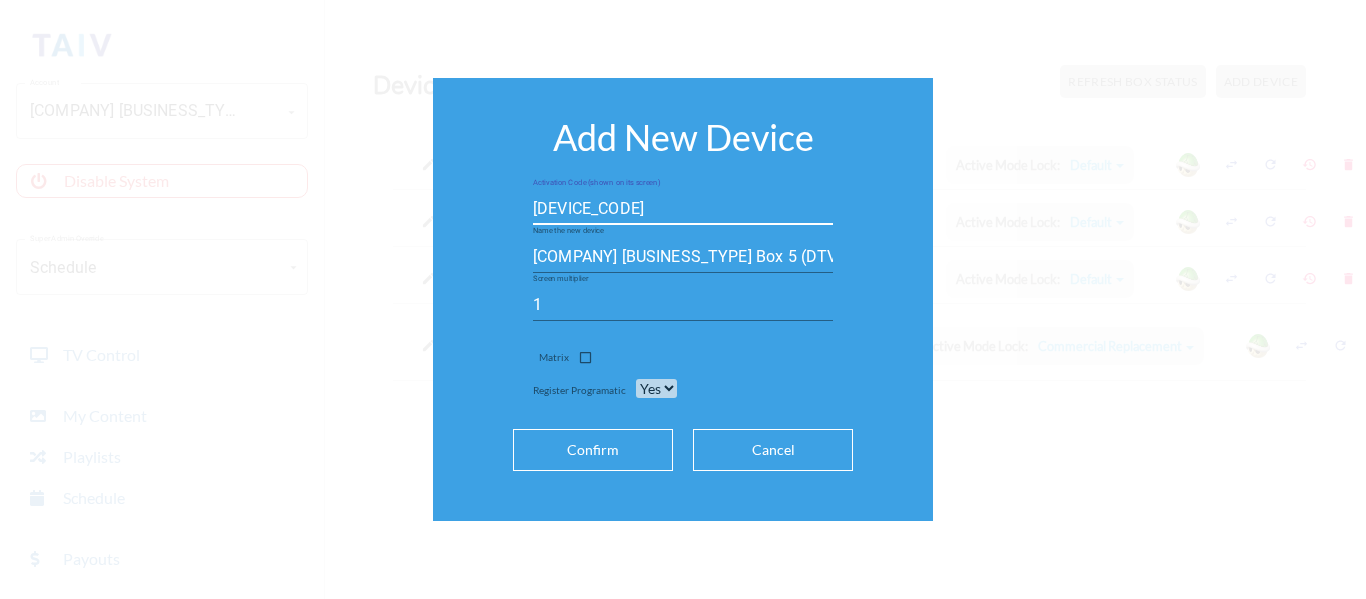 click on "75Fd5-0" at bounding box center (683, 209) 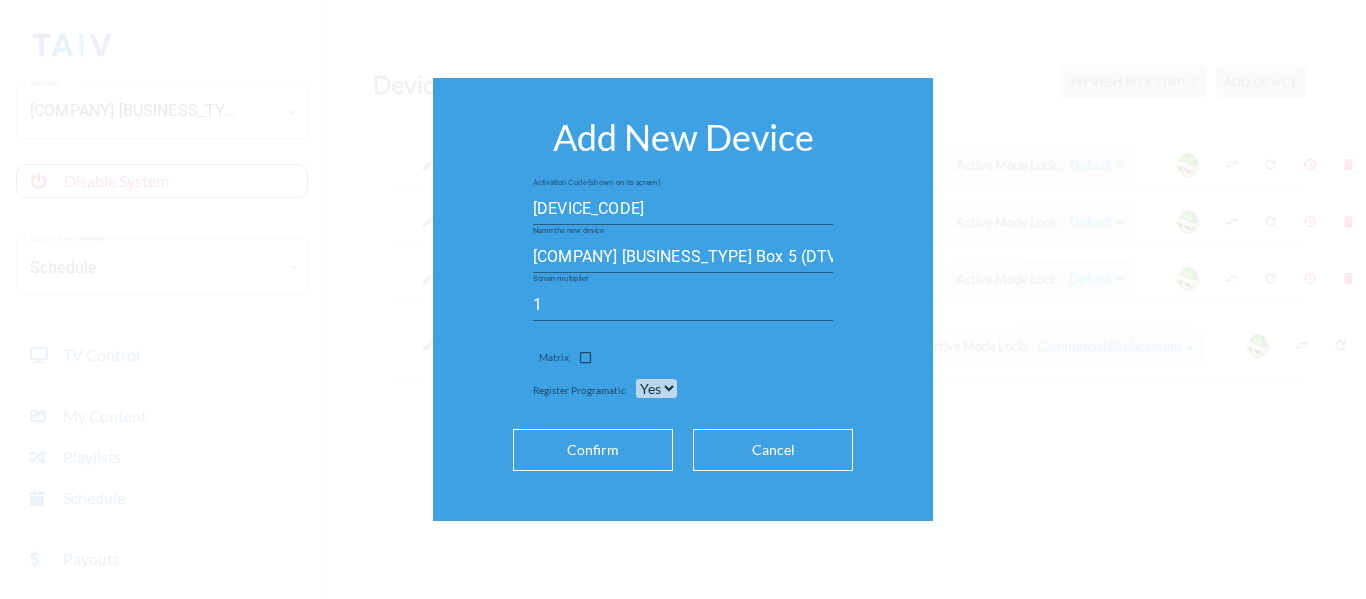 click on "Add New Device Activation Code (shown on its screen) 75Fd50 Name the new device O'Donovan's Irish Pub Box 5 (DTV 5/F) Screen multiplier 1 Matrix Register Programatic Yes No Confirm Cancel" at bounding box center (683, 300) 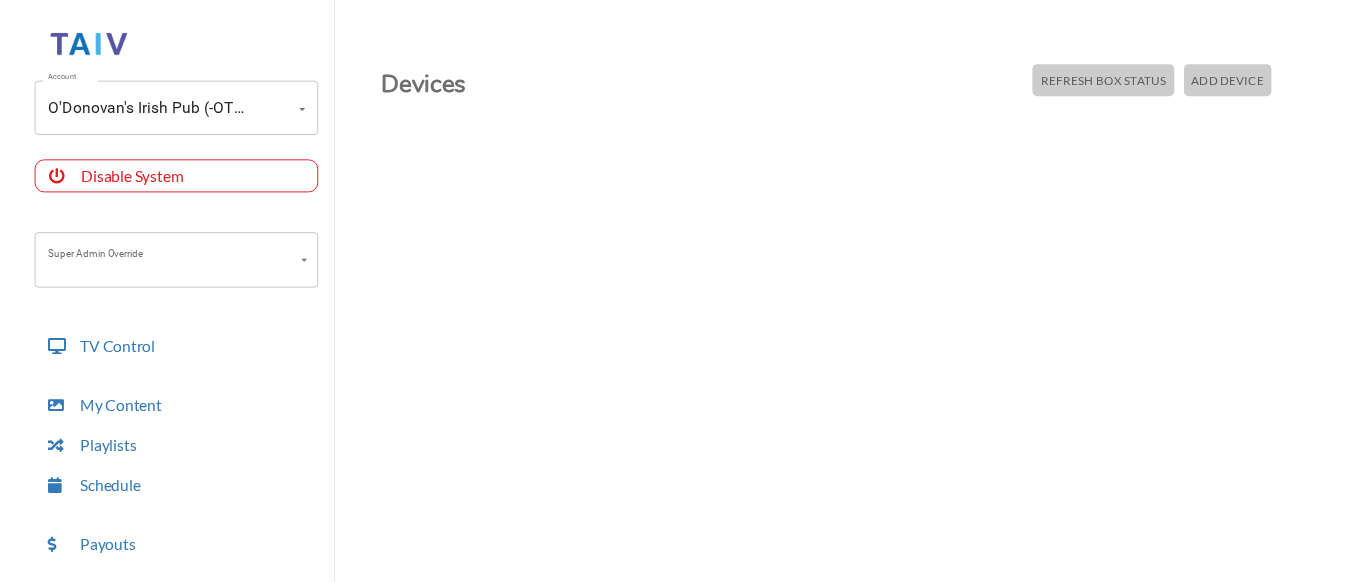 scroll, scrollTop: 1, scrollLeft: 0, axis: vertical 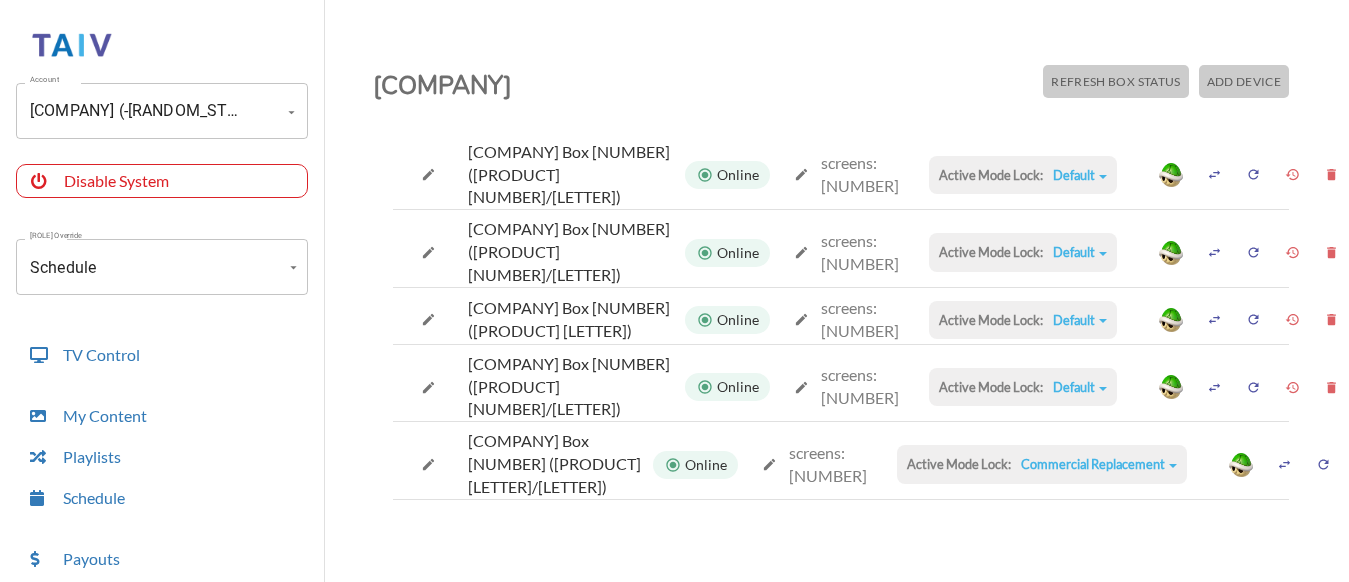click on "Default" at bounding box center [1080, 175] 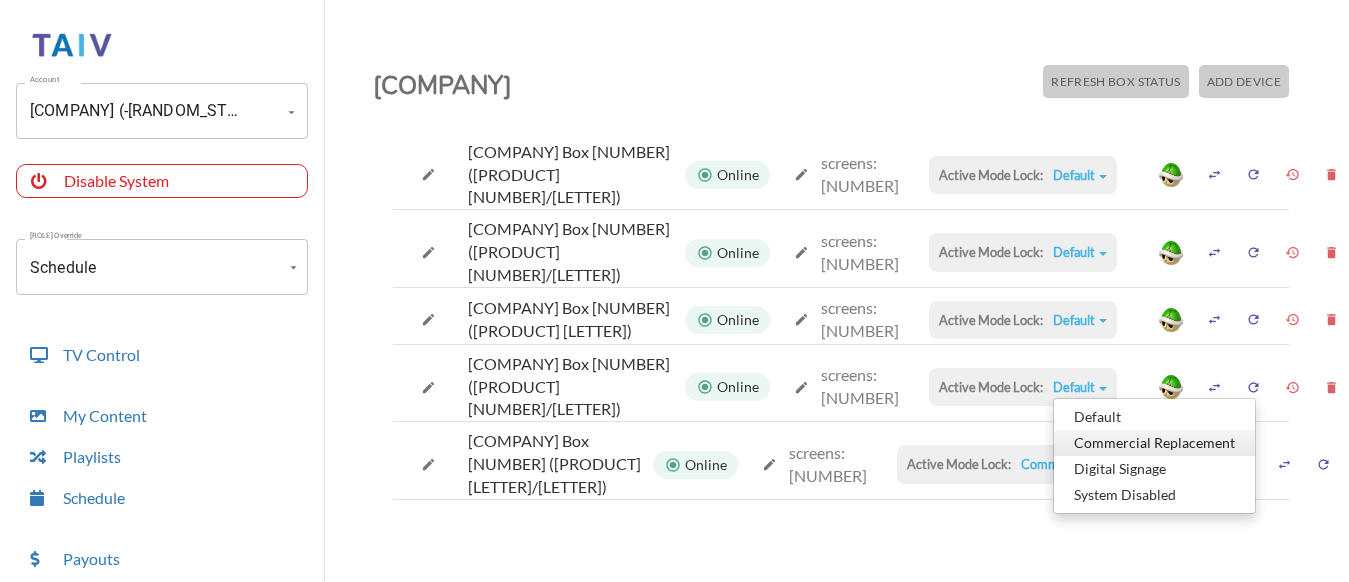 click on "Commercial Replacement" at bounding box center [1154, 417] 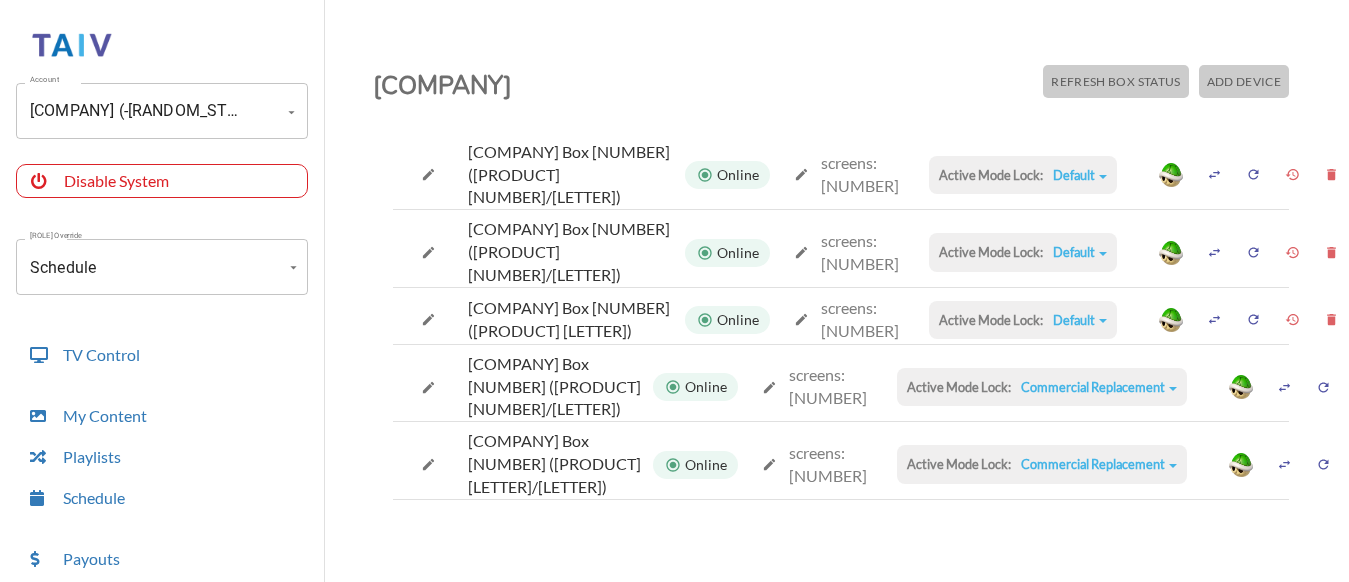 click on "Default" at bounding box center (1080, 175) 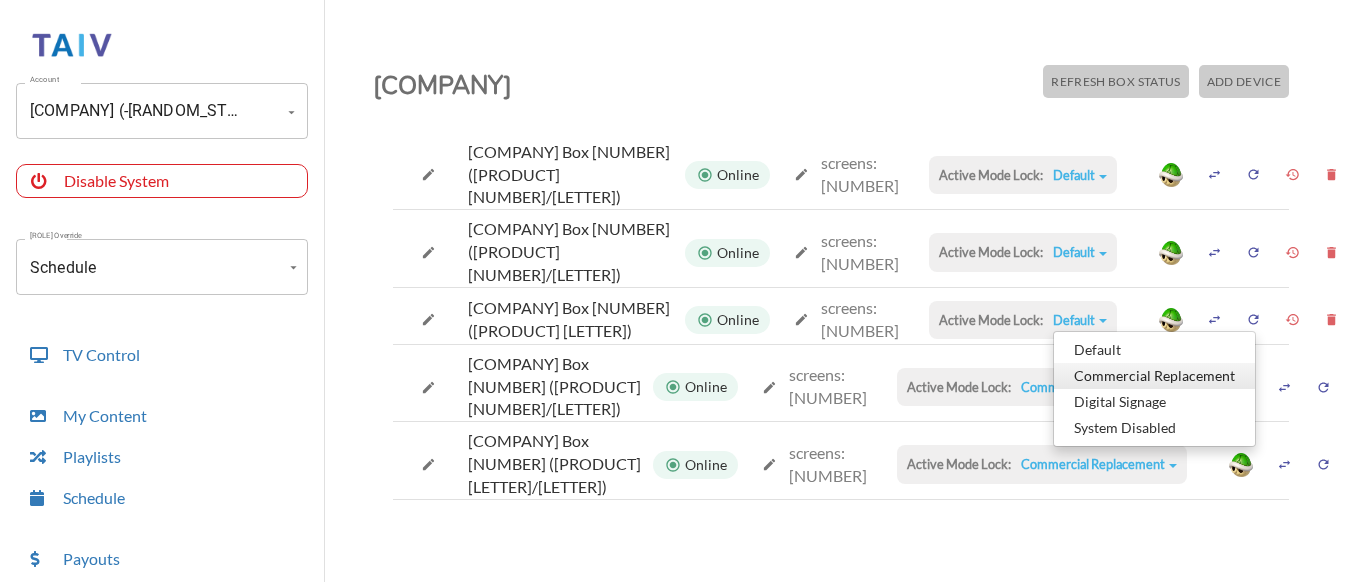 click on "Commercial Replacement" at bounding box center (1154, 350) 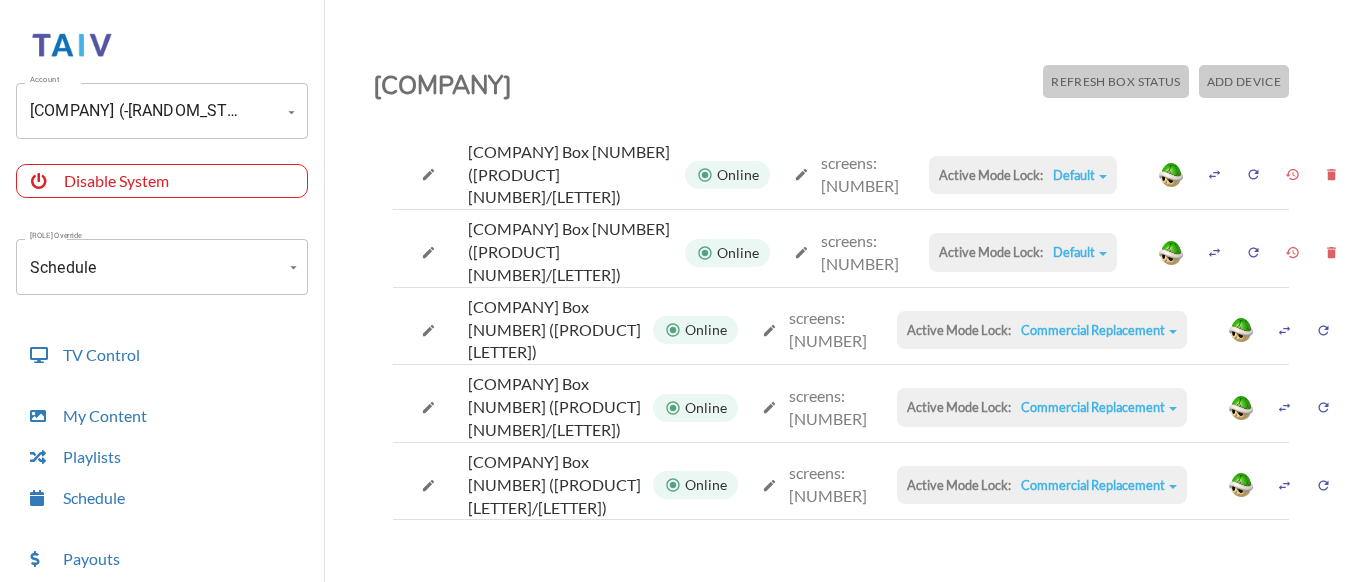 click on "Default Default Commercial Replacement Digital Signage System Disabled" at bounding box center [1080, 175] 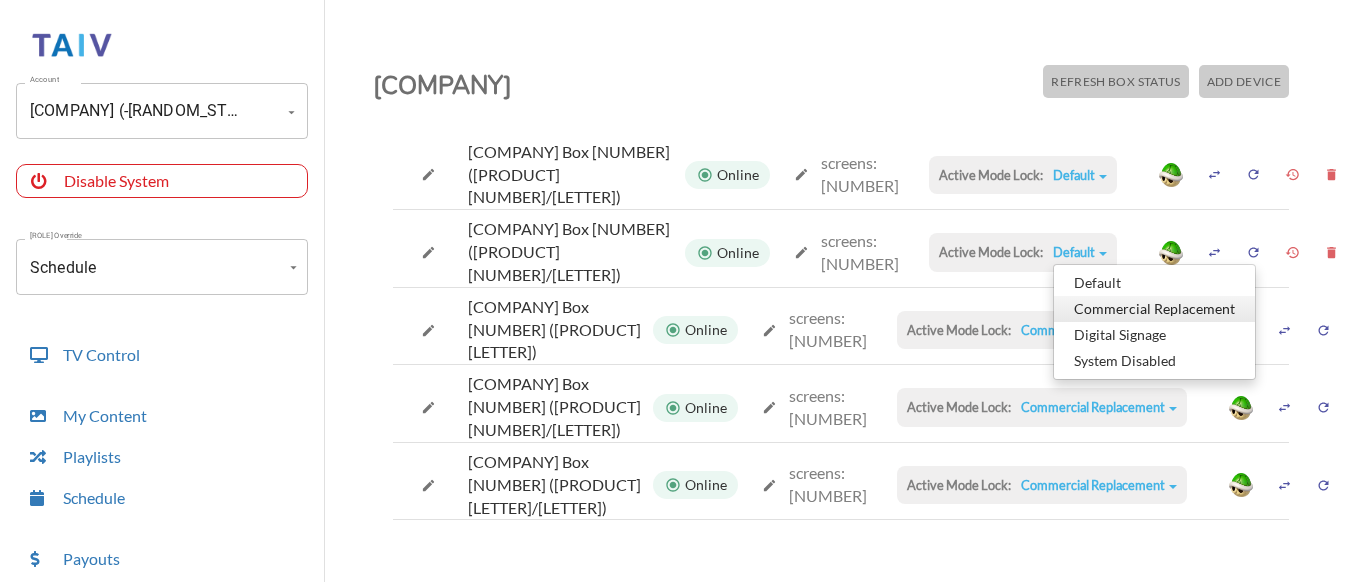 click on "Commercial Replacement" at bounding box center (1154, 283) 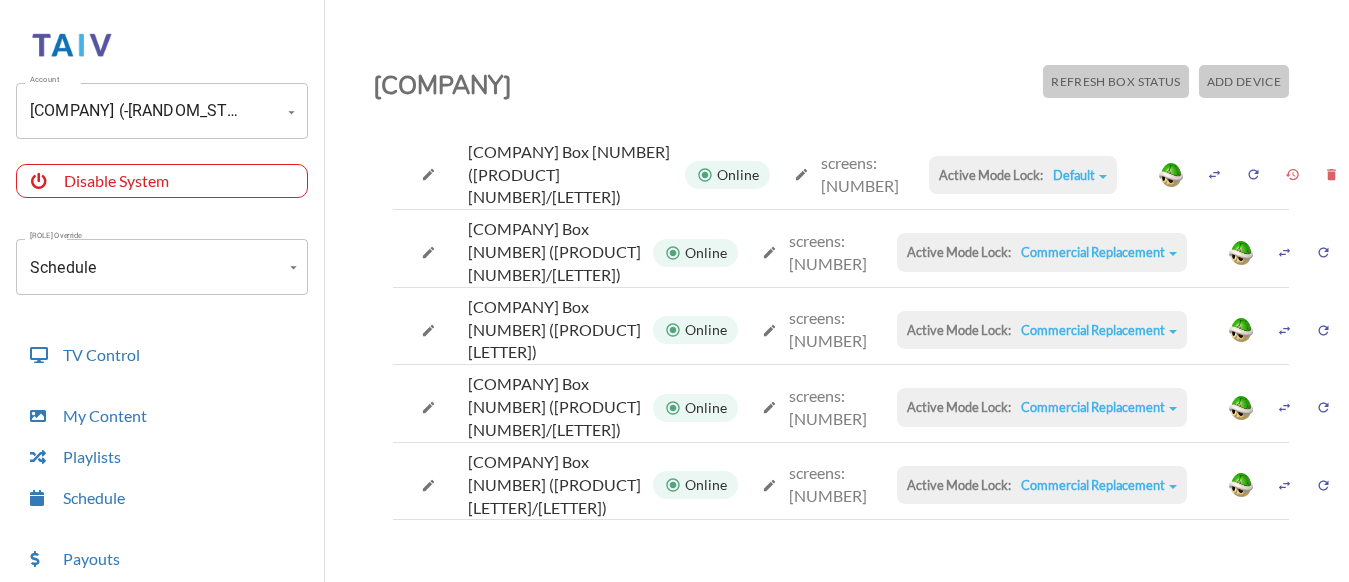 click on "Default" at bounding box center [1080, 175] 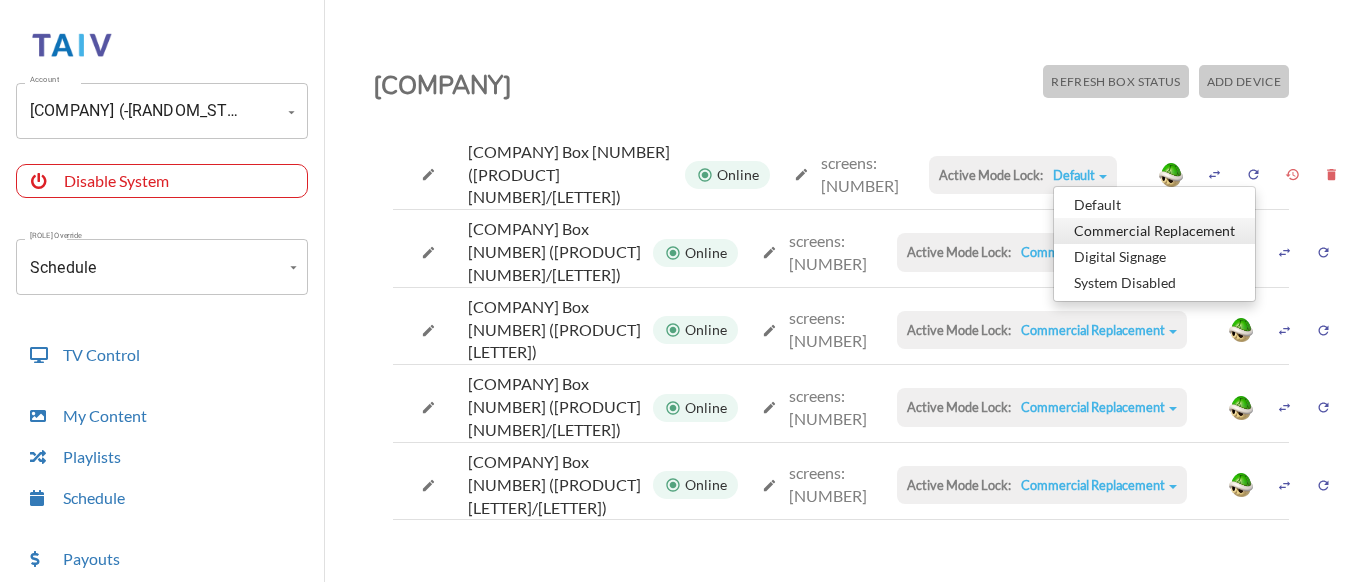 click on "Commercial Replacement" at bounding box center (1154, 205) 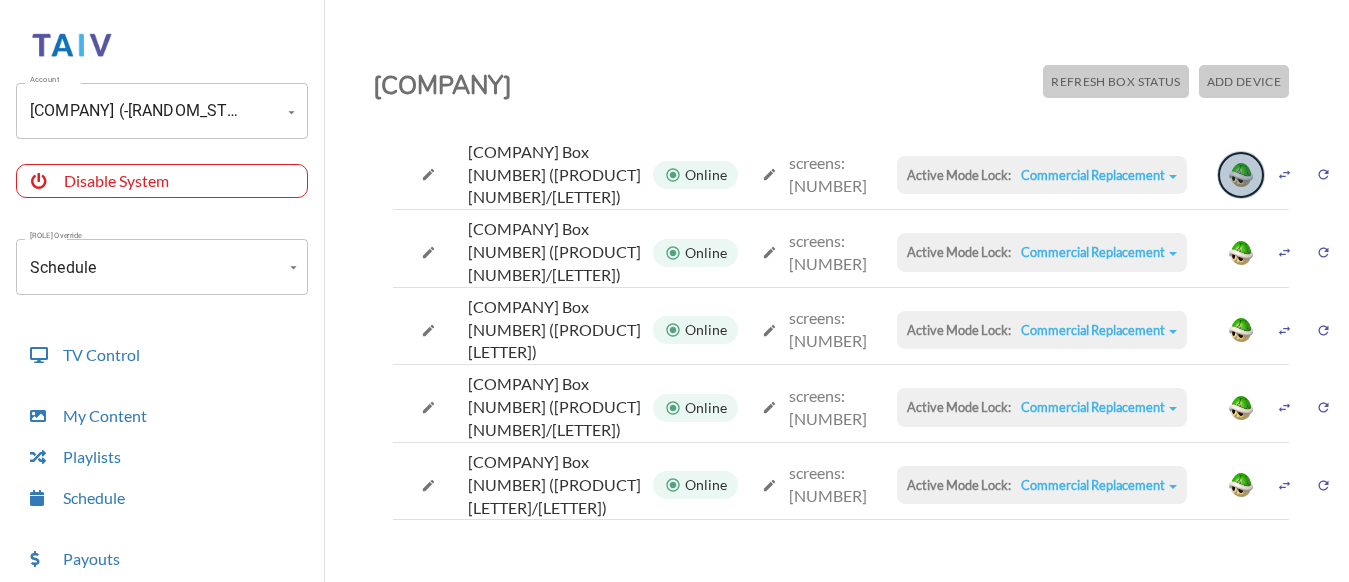 click at bounding box center [1241, 175] 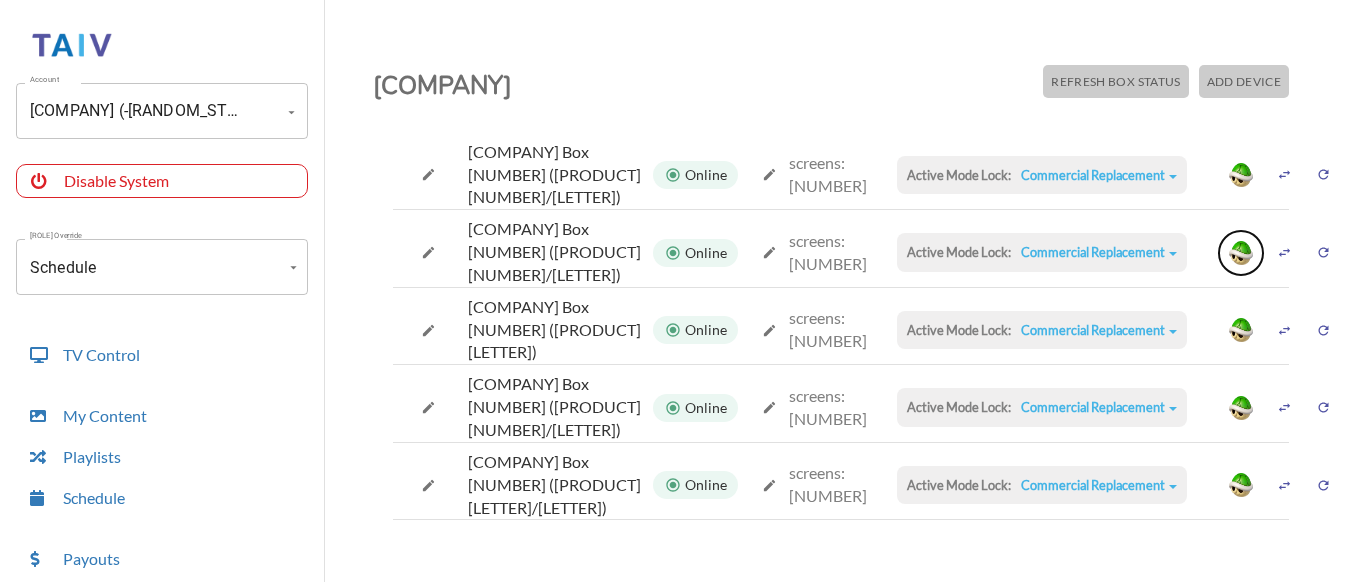 click at bounding box center (1241, 253) 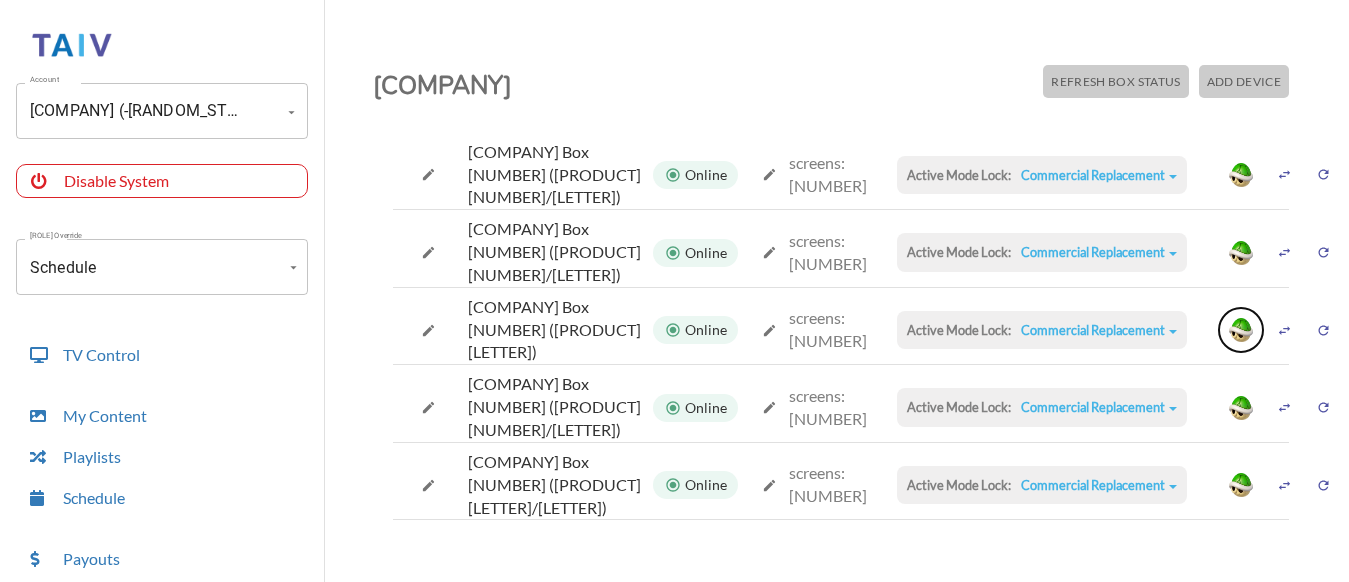 click at bounding box center [1241, 330] 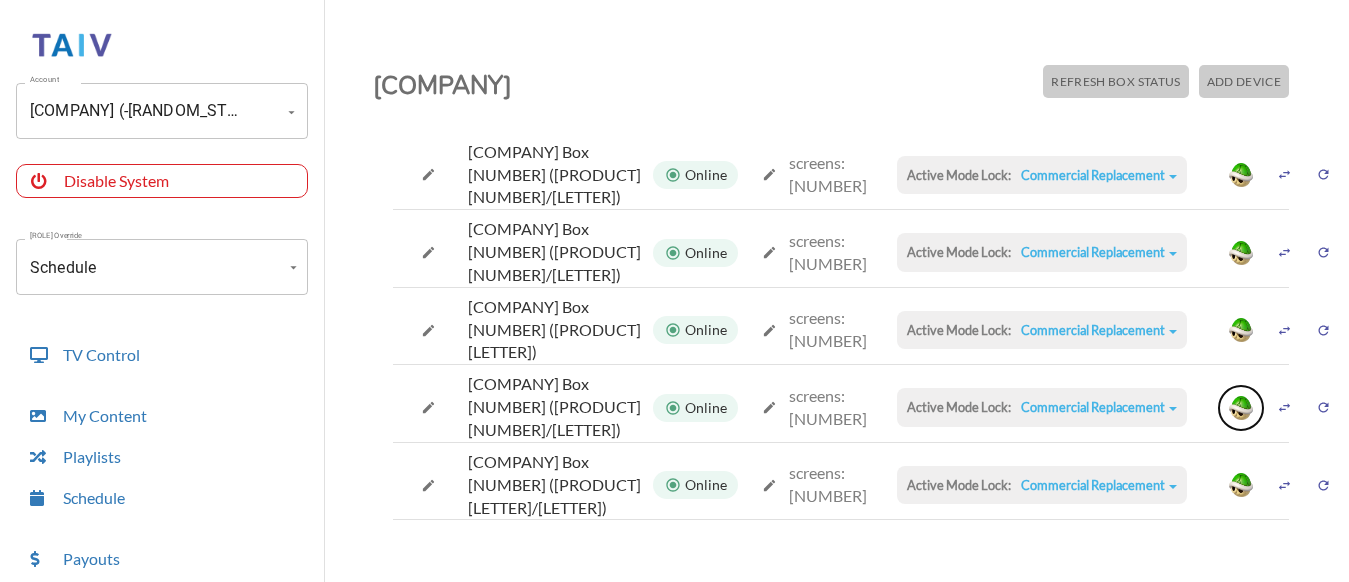 click at bounding box center [1241, 408] 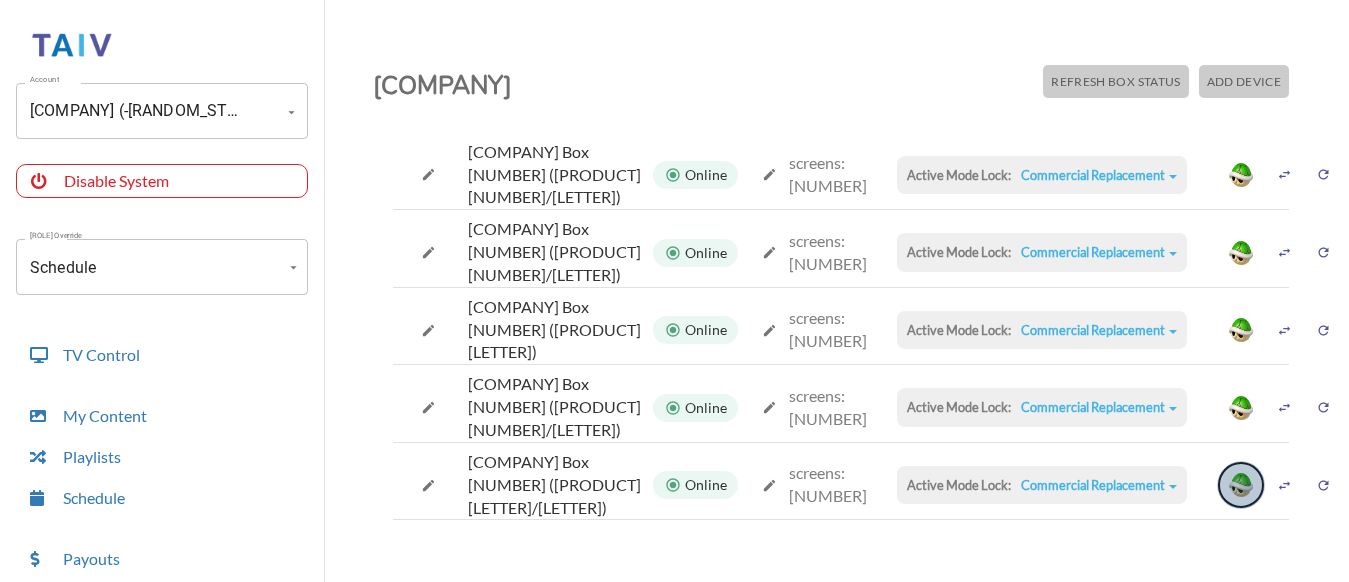 click at bounding box center (1241, 485) 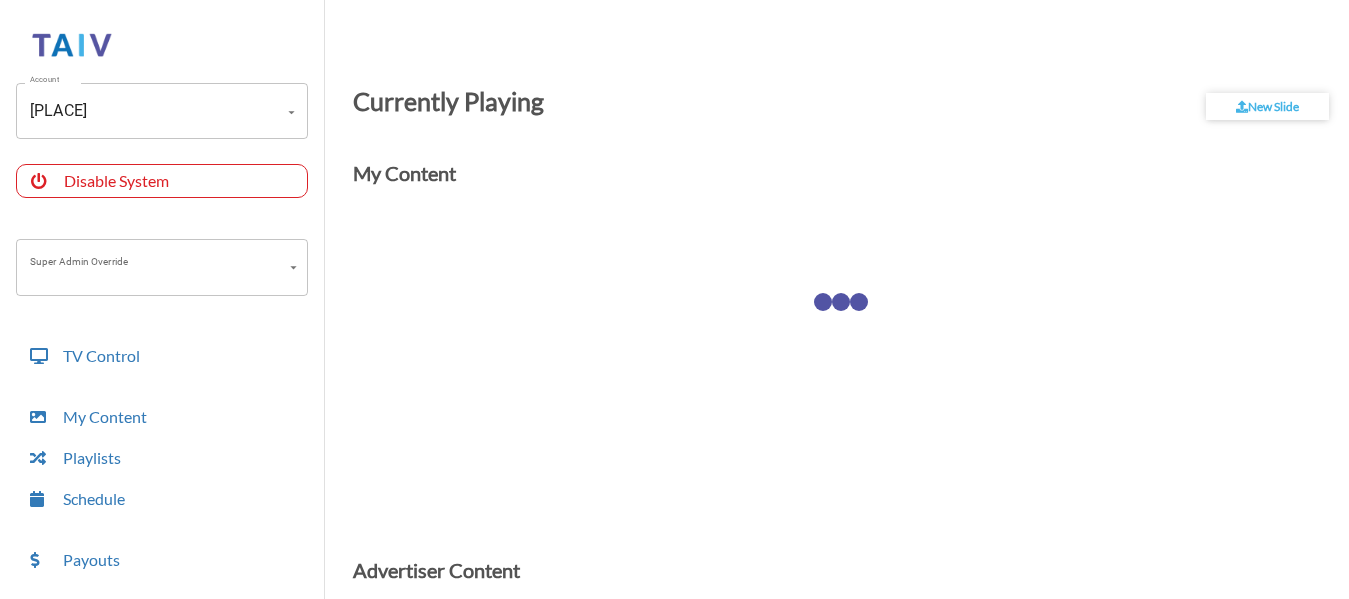 scroll, scrollTop: 0, scrollLeft: 0, axis: both 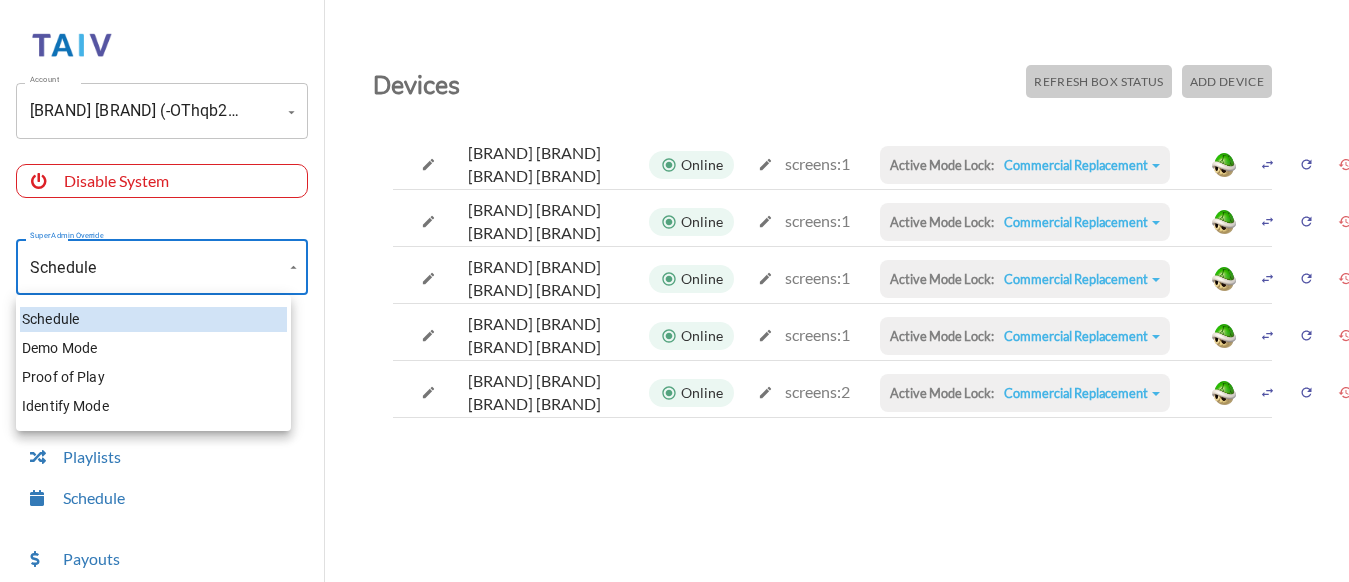 click on "Account [BRAND] [BRAND] (-OThqb2ynrqS6s7d4Sbp) Account Disable System Super Admin Override Schedule Schedule Mode Mode TV Control My Content Playlists Schedule Payouts Ad Preferences Devices Settings Super Admin Dashboard Ad Manager Log Out Devices Refresh Box Status Add Device [BRAND] [BRAND] [BRAND] [BRAND] Online screens: 1 Active Mode Lock: Commercial Replacement Default Commercial Replacement Digital Signage System Disabled [BRAND] [BRAND] [BRAND] [BRAND] Online screens: 1 Active Mode Lock: Commercial Replacement Default Commercial Replacement Digital Signage System Disabled [BRAND] [BRAND] [BRAND] [BRAND] Online screens: 1 Active Mode Lock: Commercial Replacement Default Commercial Replacement Digital Signage System Disabled [BRAND] [BRAND] [BRAND] [BRAND] Online screens: 1 Active Mode Lock: Commercial Replacement Default Commercial Replacement Digital Signage System Disabled [BRAND] [BRAND] [BRAND] [BRAND] Online screens: 2 Active Mode Lock:" at bounding box center [674, 295] 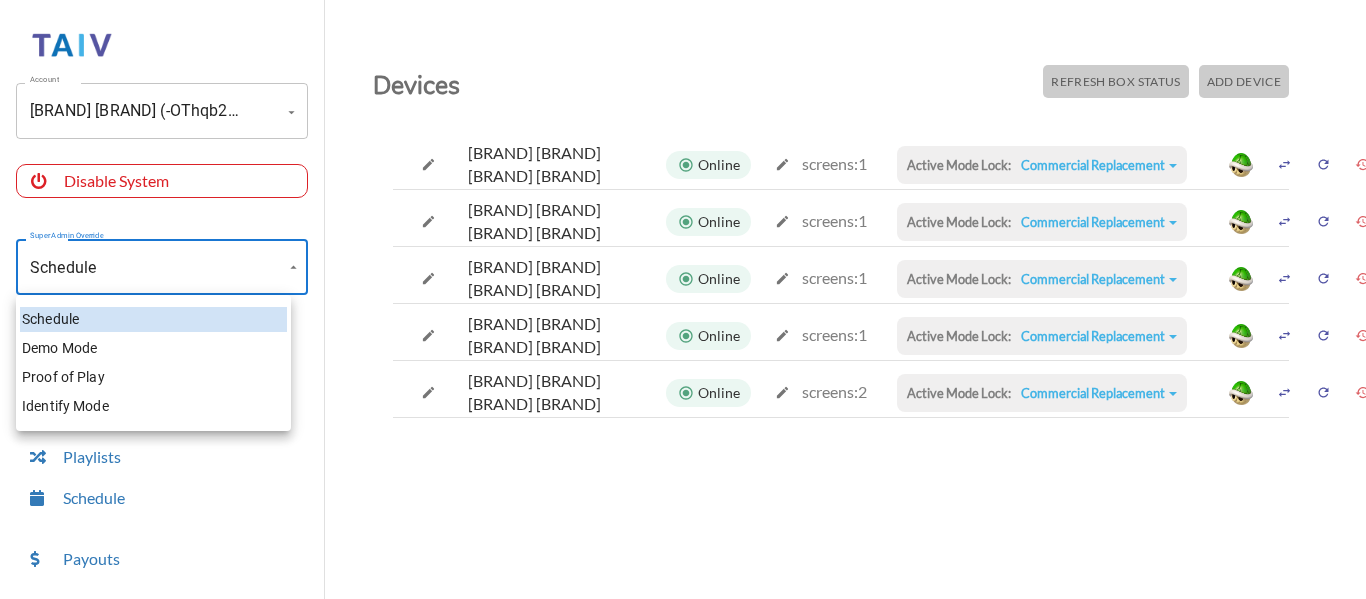click on "Demo Mode" at bounding box center (153, 348) 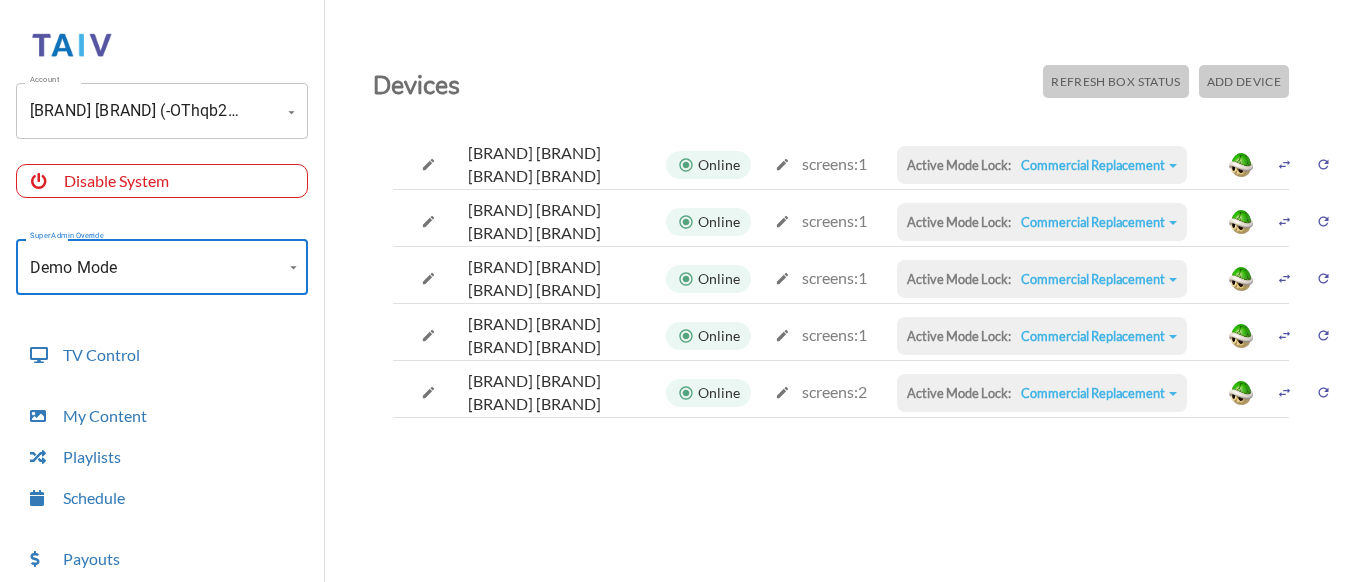 scroll, scrollTop: 0, scrollLeft: 0, axis: both 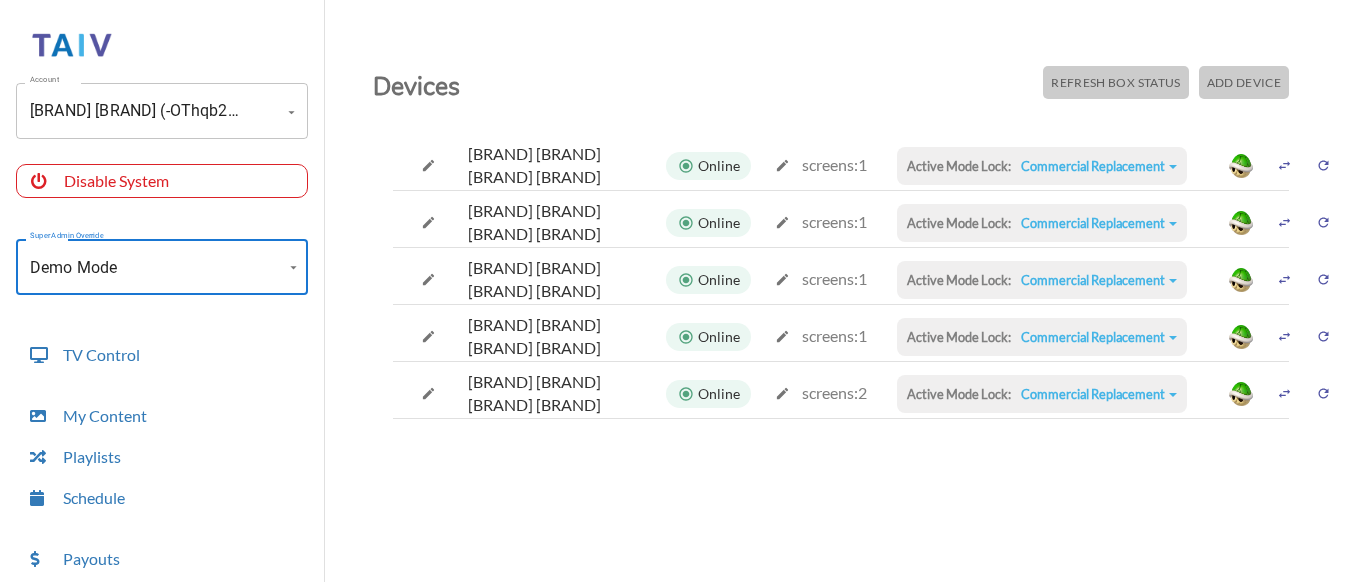 click at bounding box center [1323, 165] 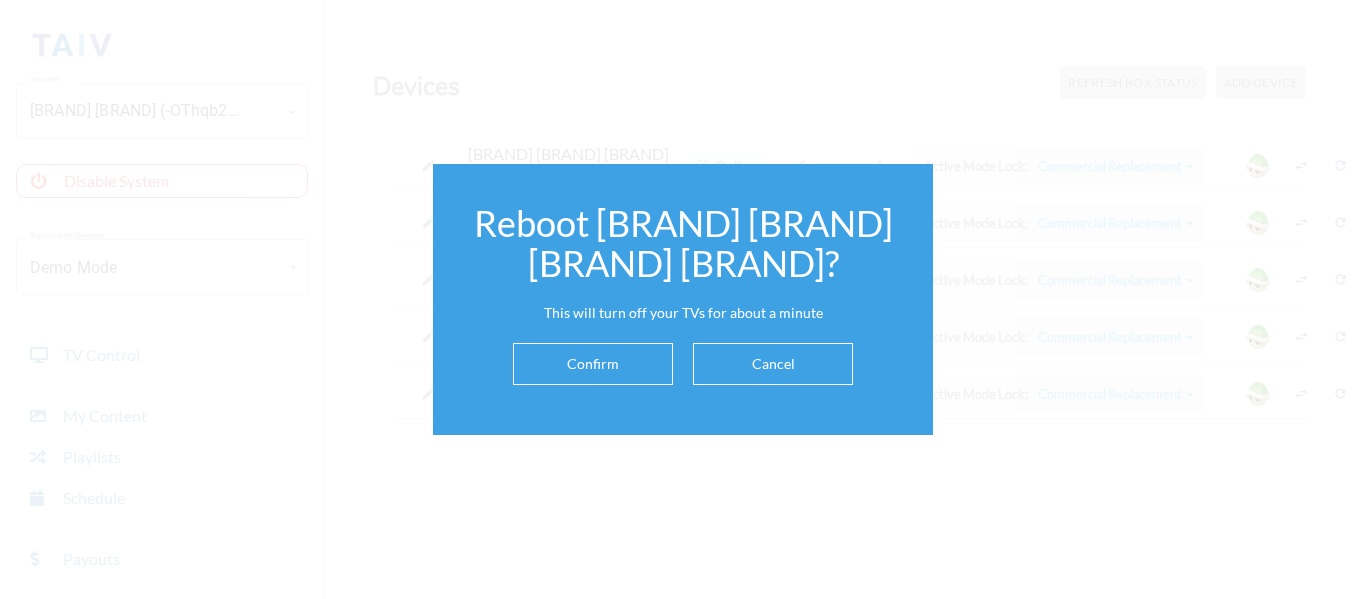 click on "Confirm" at bounding box center (593, 364) 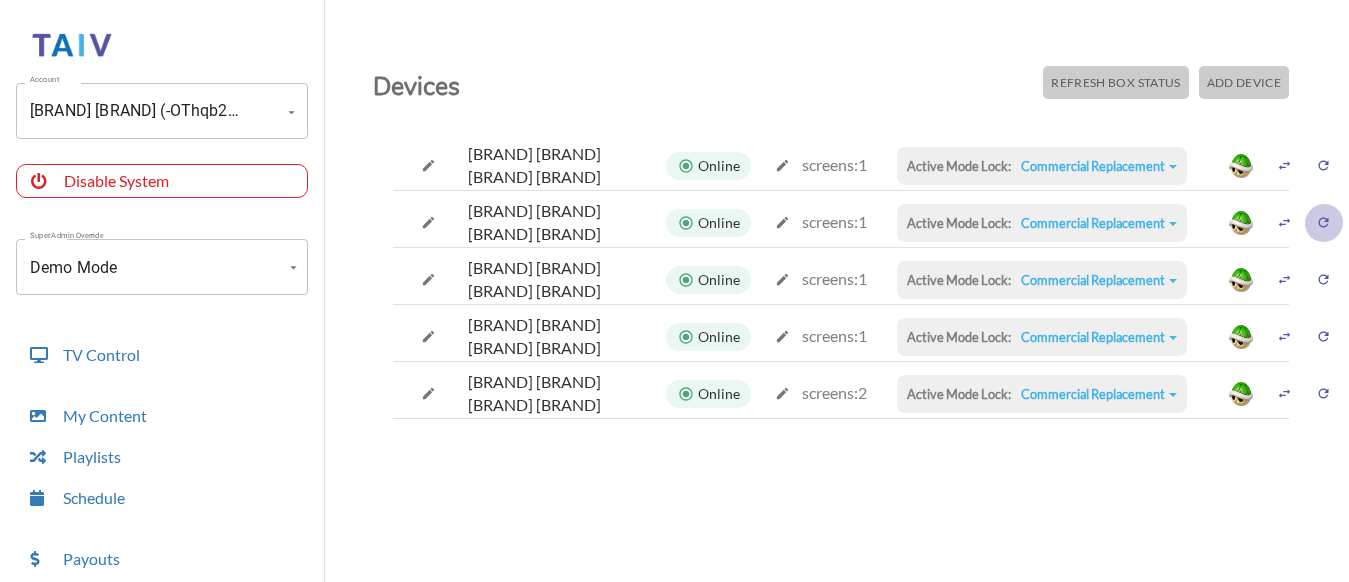 click at bounding box center (1323, 165) 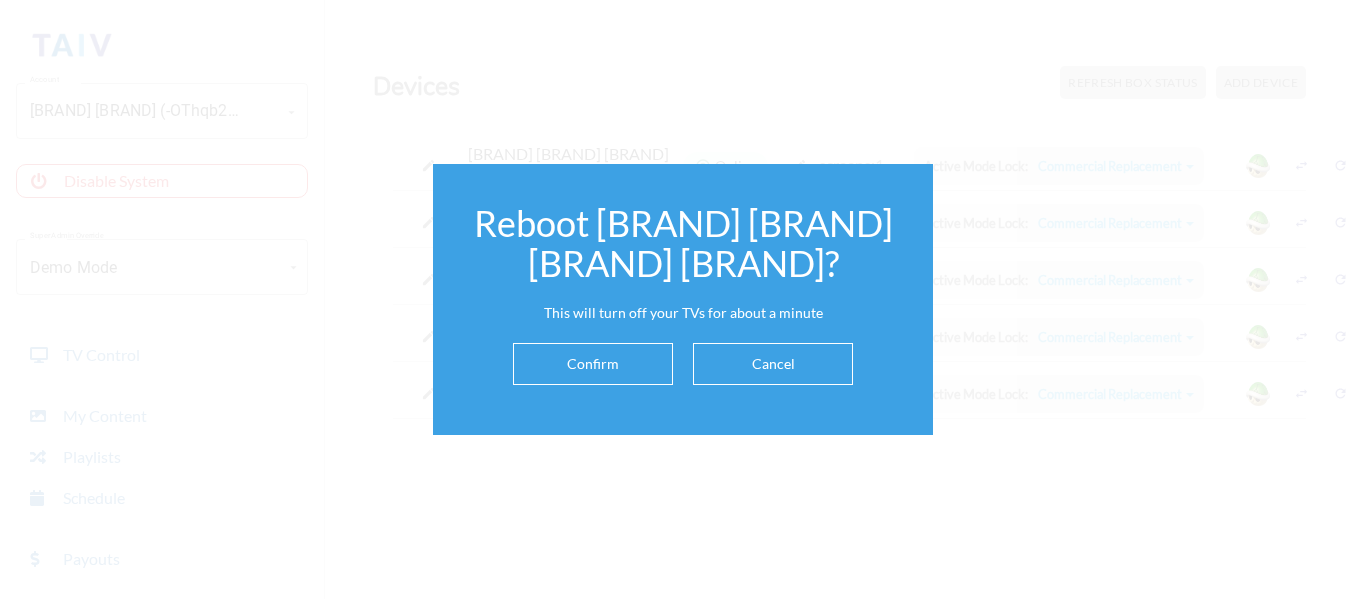 click on "Confirm" at bounding box center [593, 364] 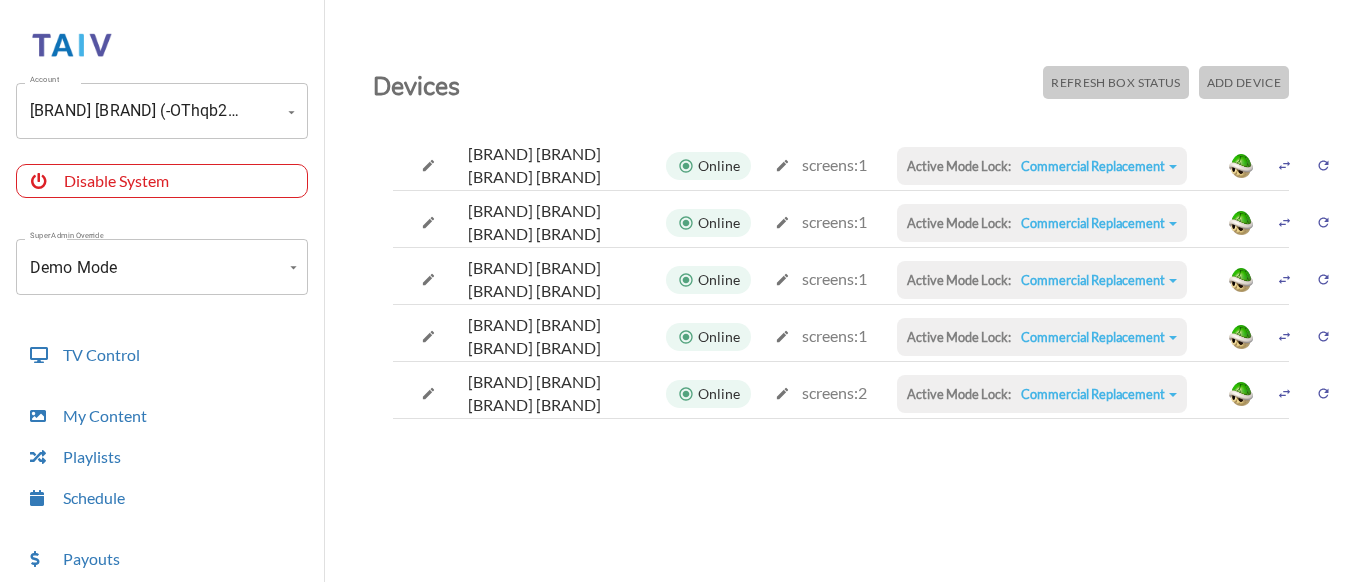 click at bounding box center (1323, 165) 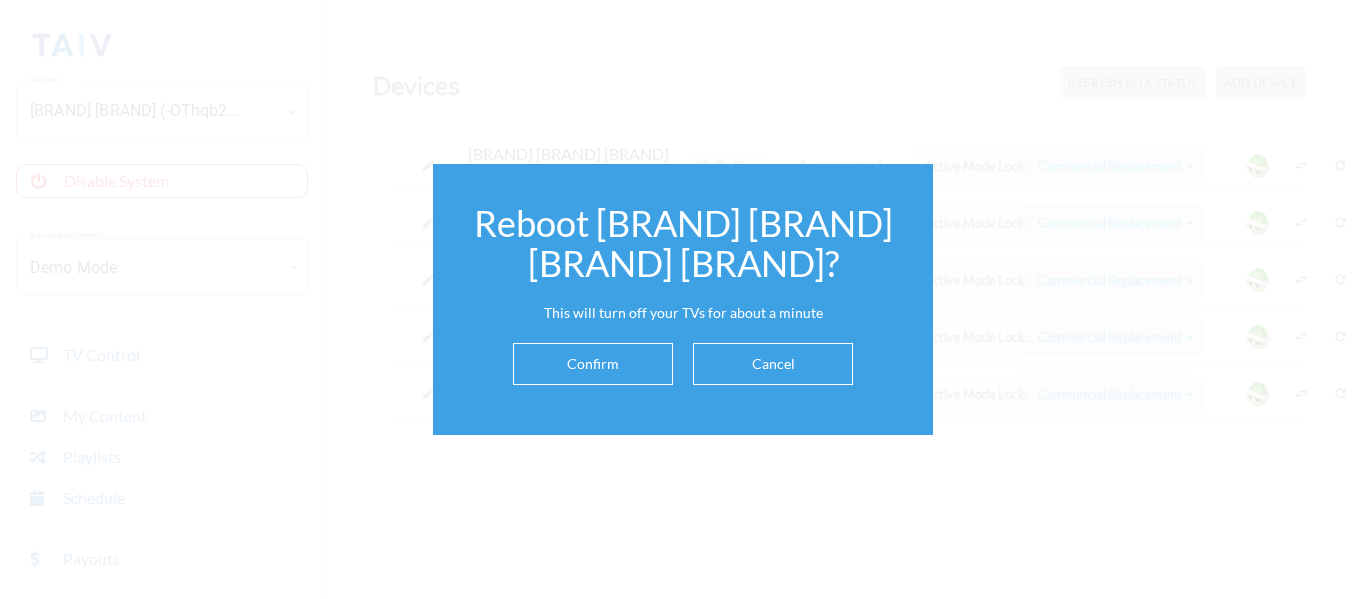 click on "Reboot [BRAND] [BRAND] [BRAND] [BRAND]? This will turn off your TVs for about a minute Confirm Cancel" at bounding box center (683, 299) 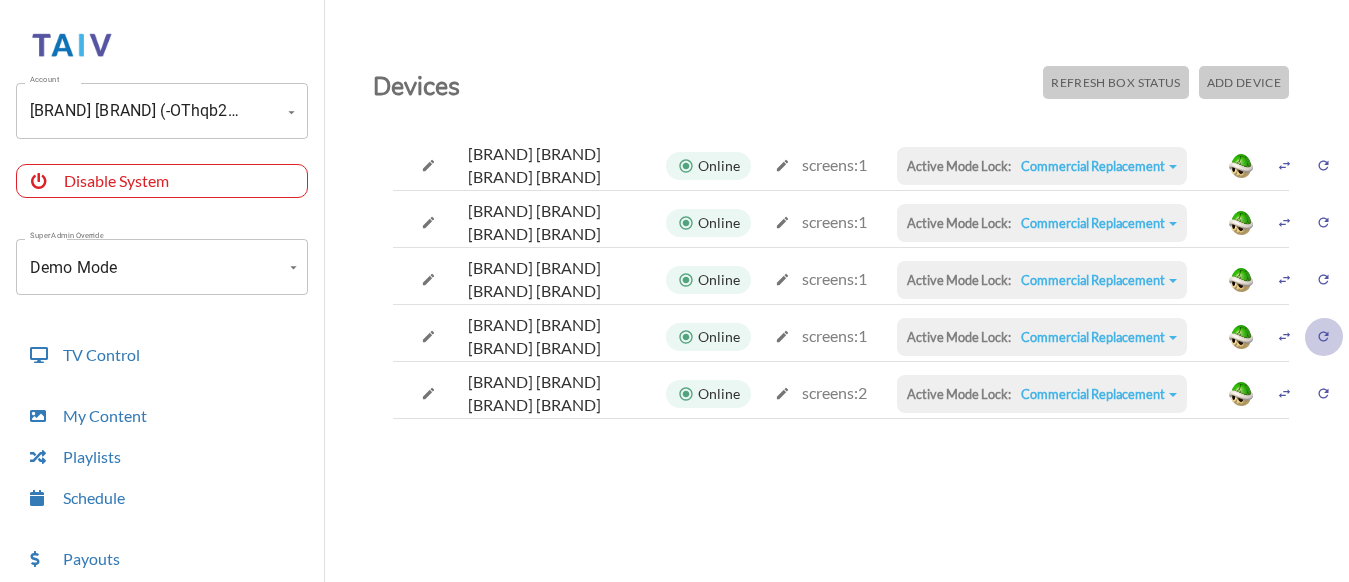 click at bounding box center [1323, 165] 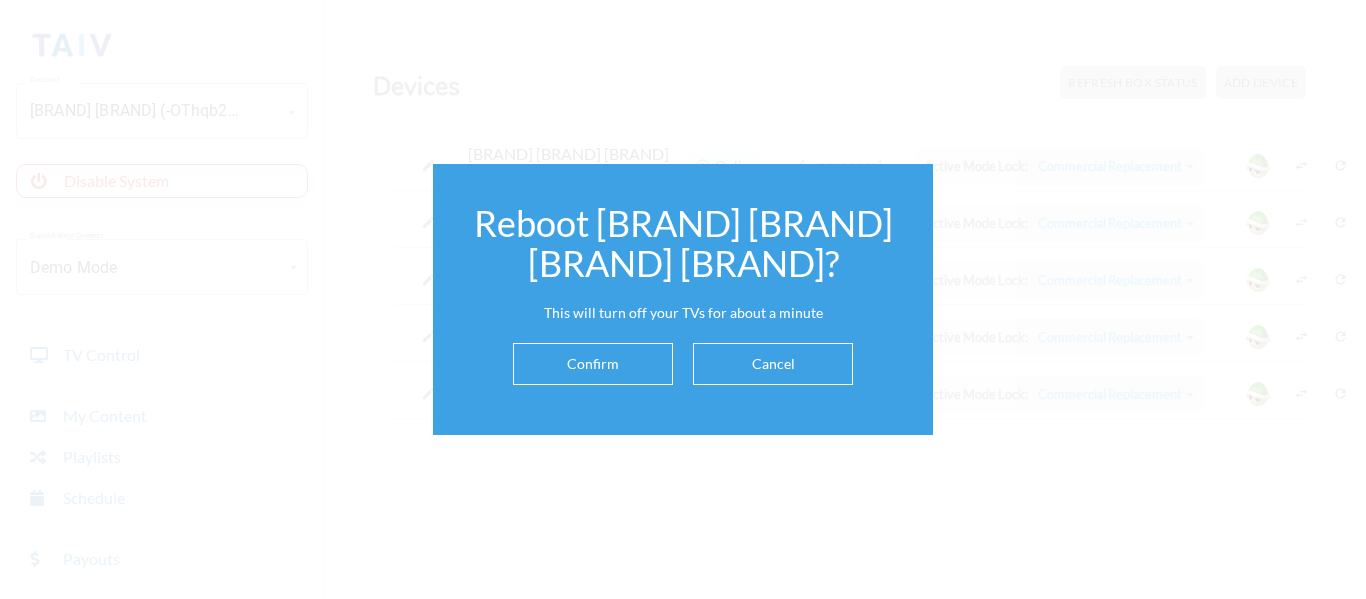 click on "Confirm" at bounding box center (593, 364) 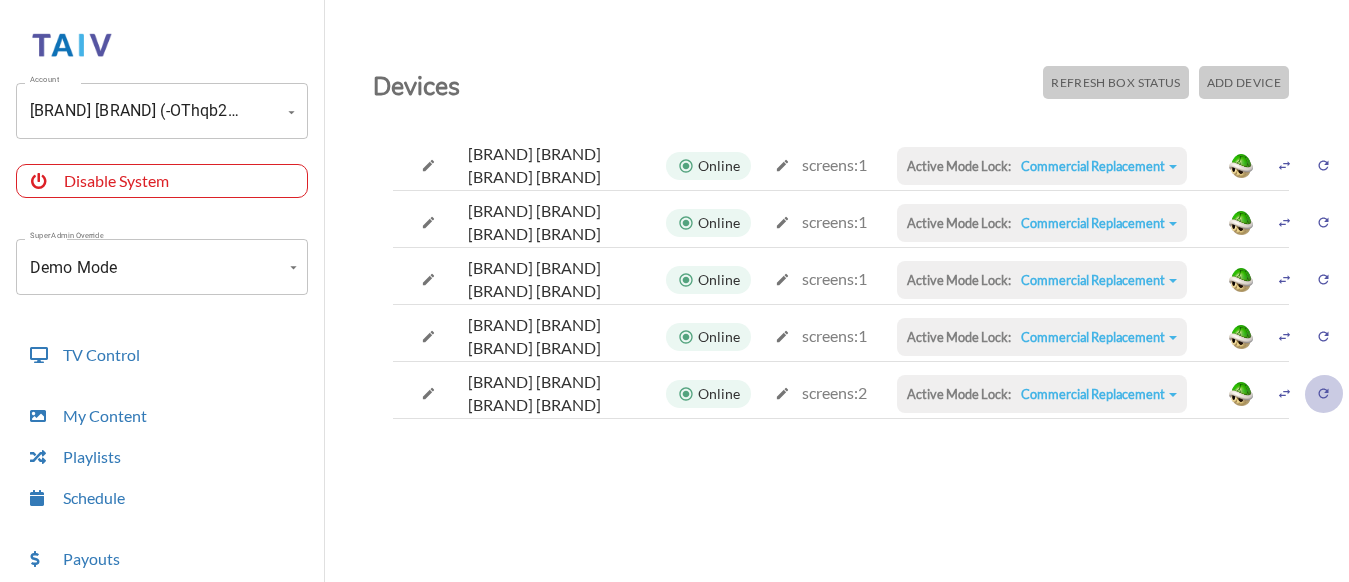 click at bounding box center [1323, 165] 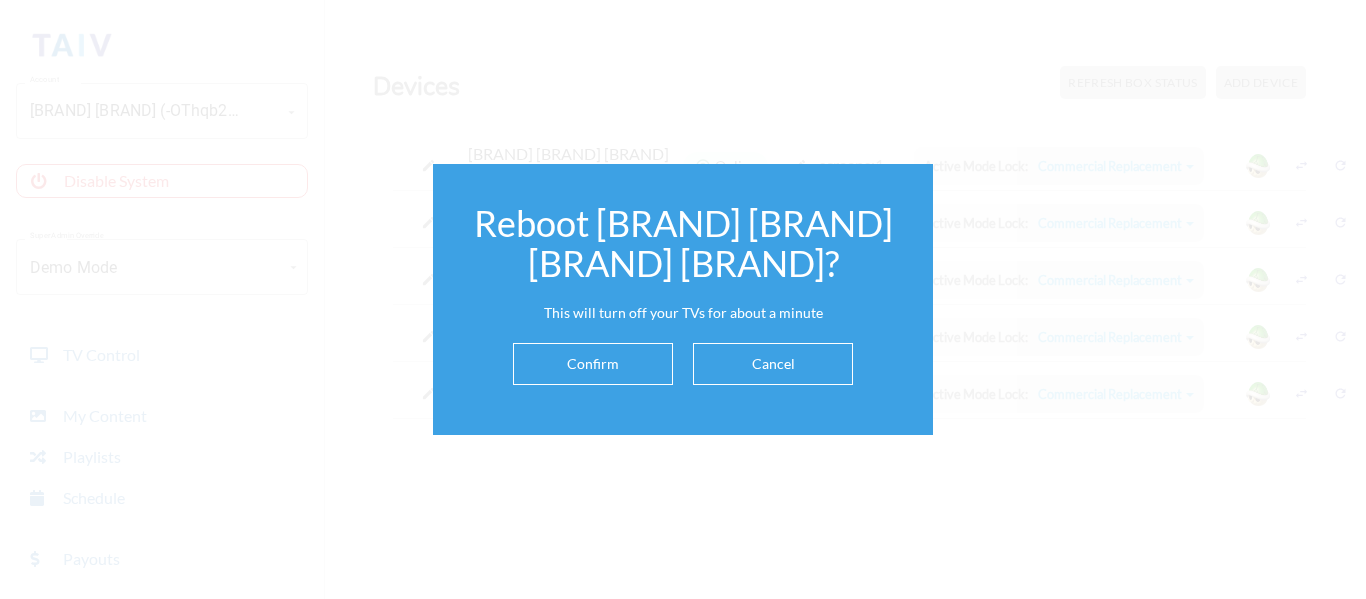 click on "Confirm" at bounding box center [593, 364] 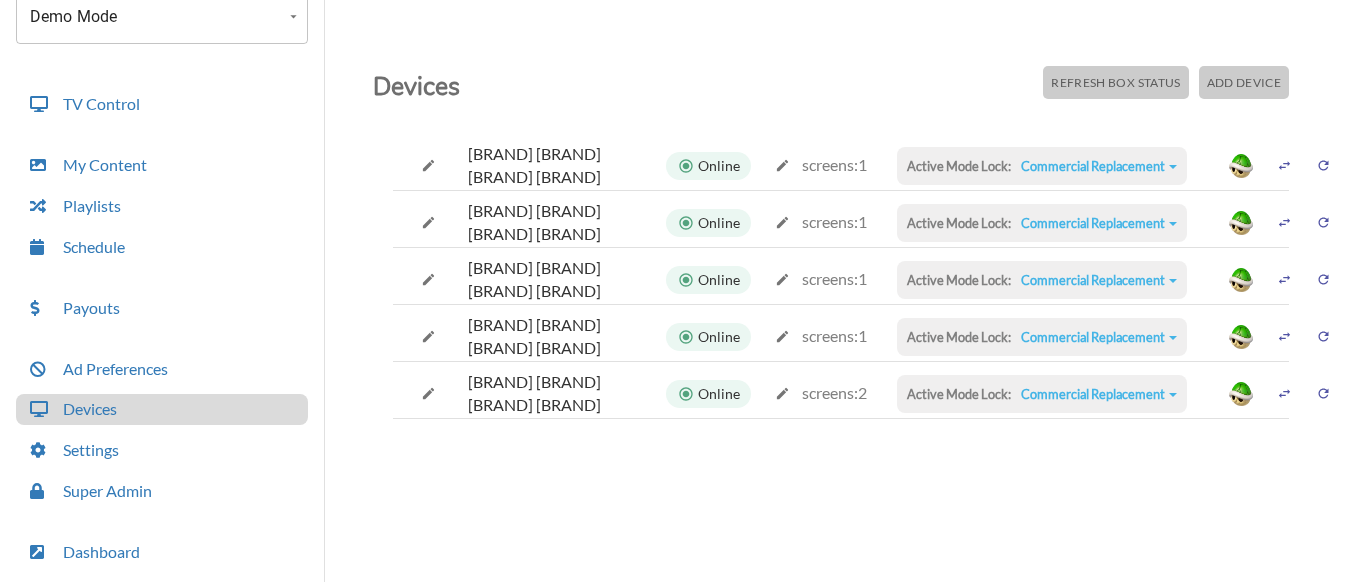 scroll, scrollTop: 344, scrollLeft: 0, axis: vertical 